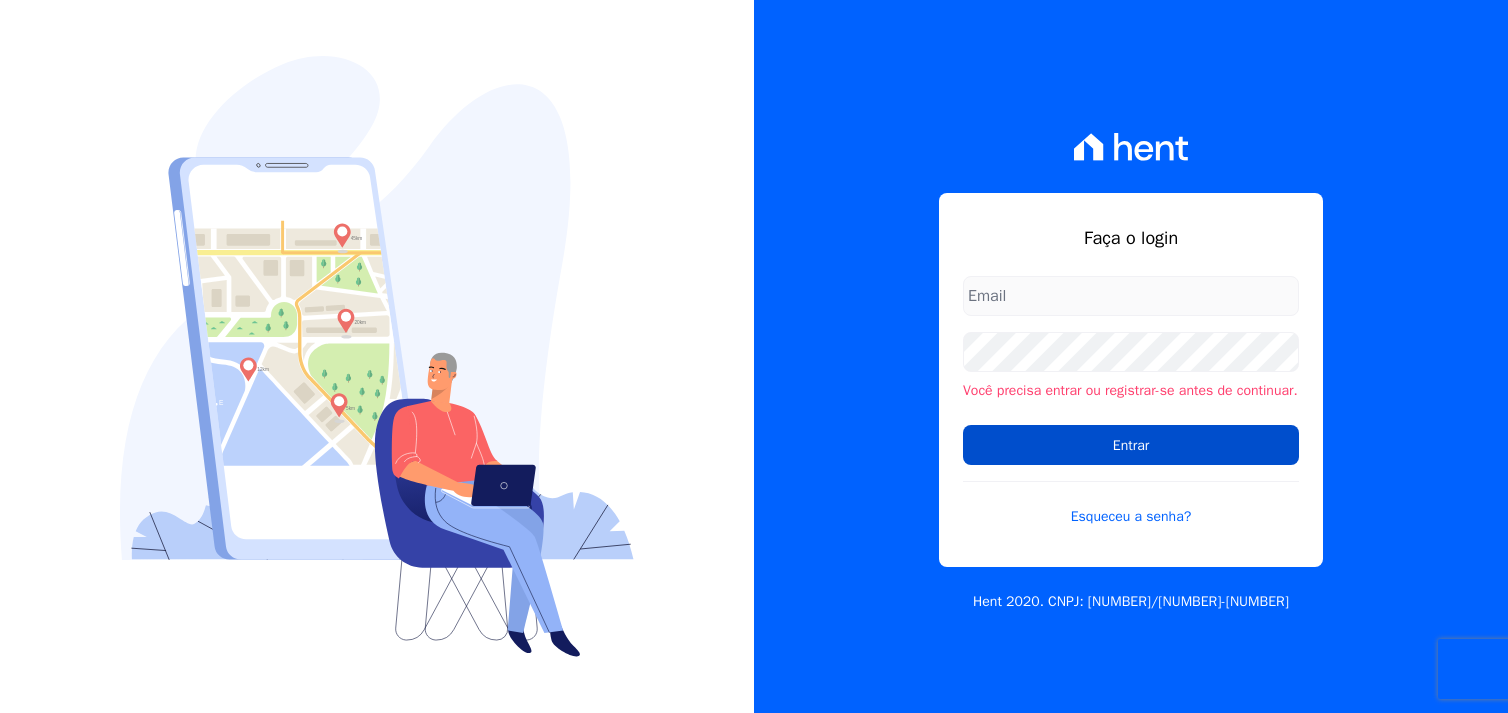 scroll, scrollTop: 0, scrollLeft: 0, axis: both 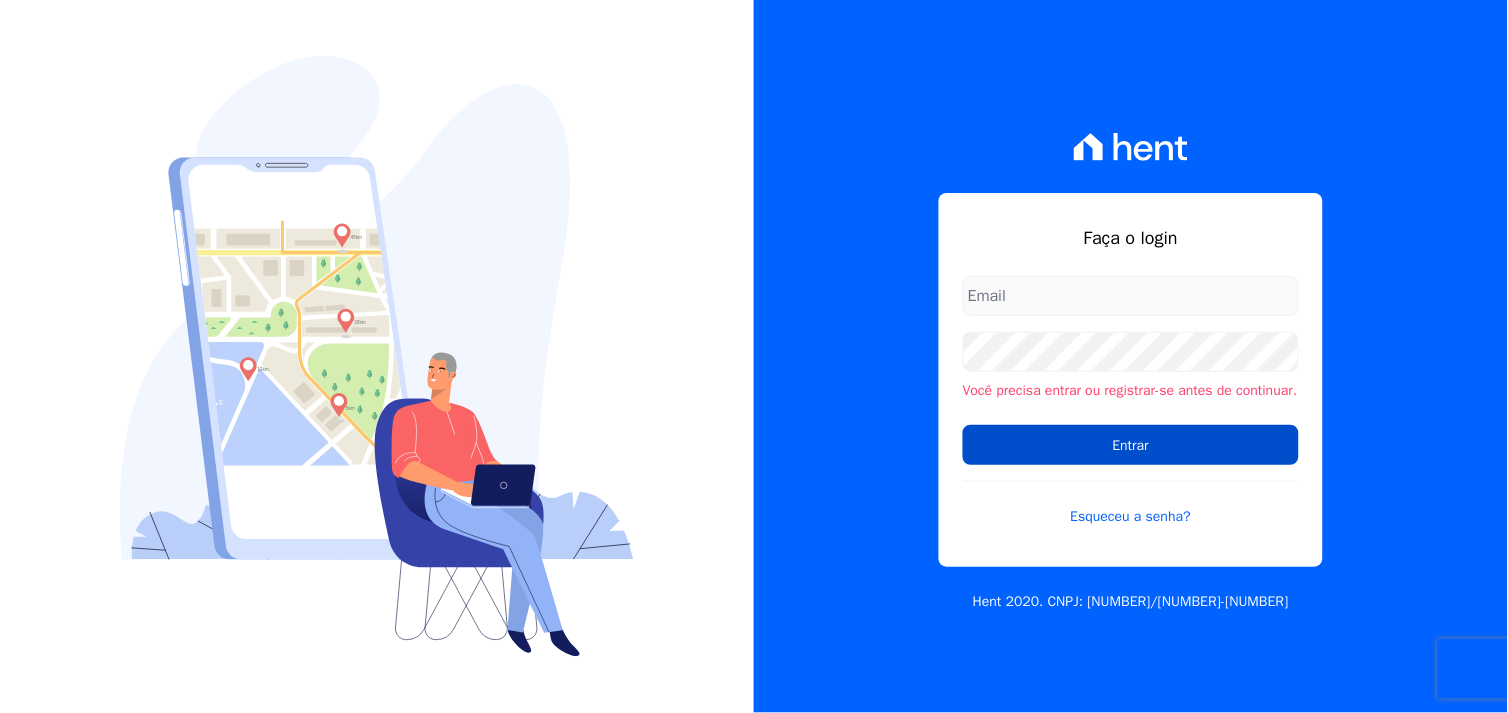 type on "[EMAIL]" 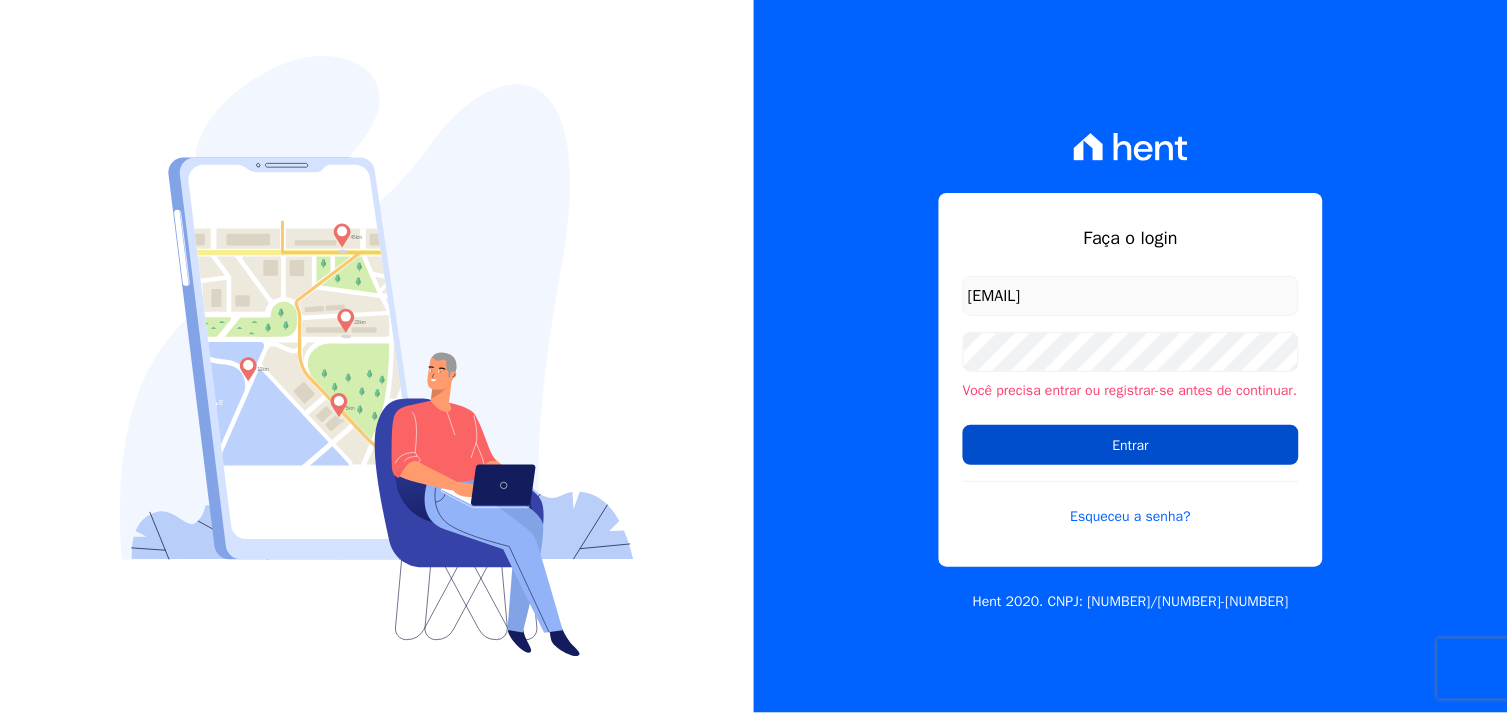 click on "Entrar" at bounding box center [1131, 445] 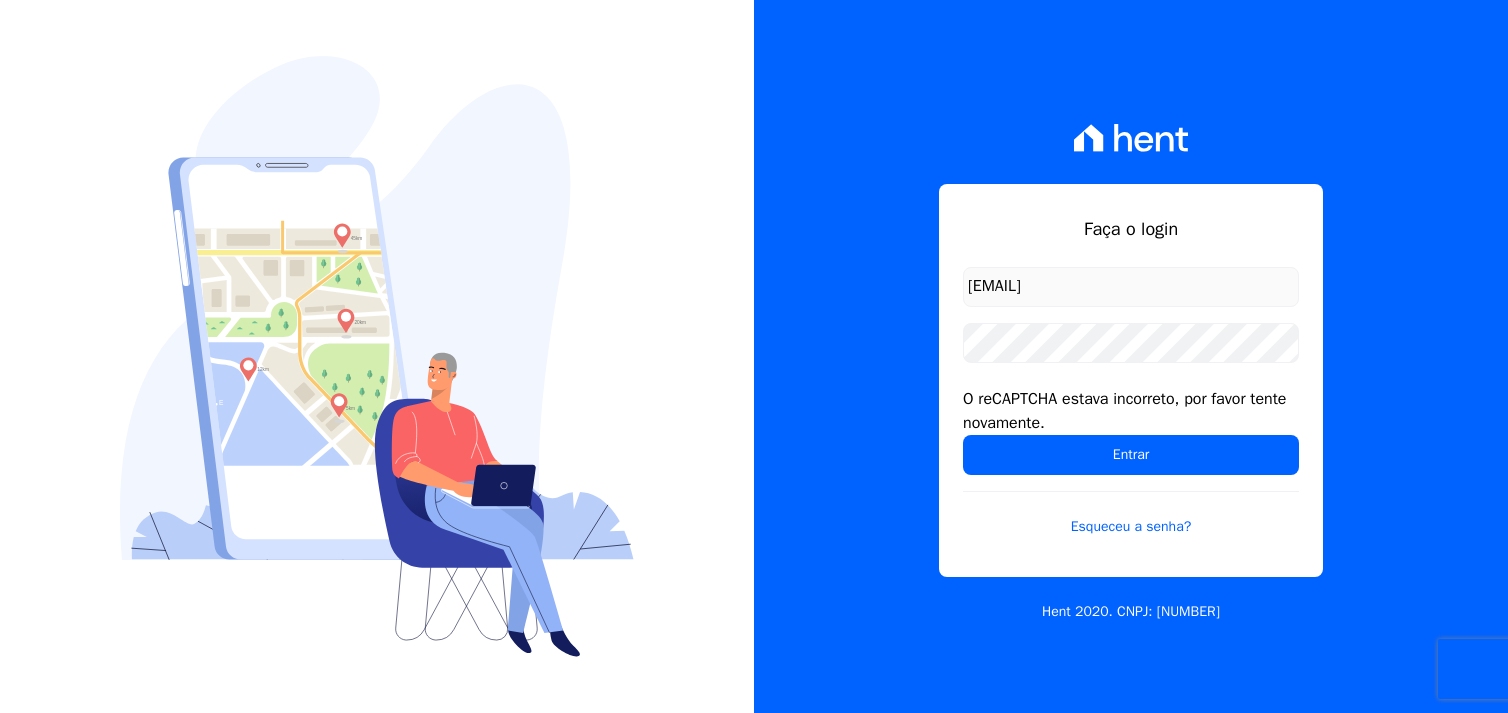 scroll, scrollTop: 0, scrollLeft: 0, axis: both 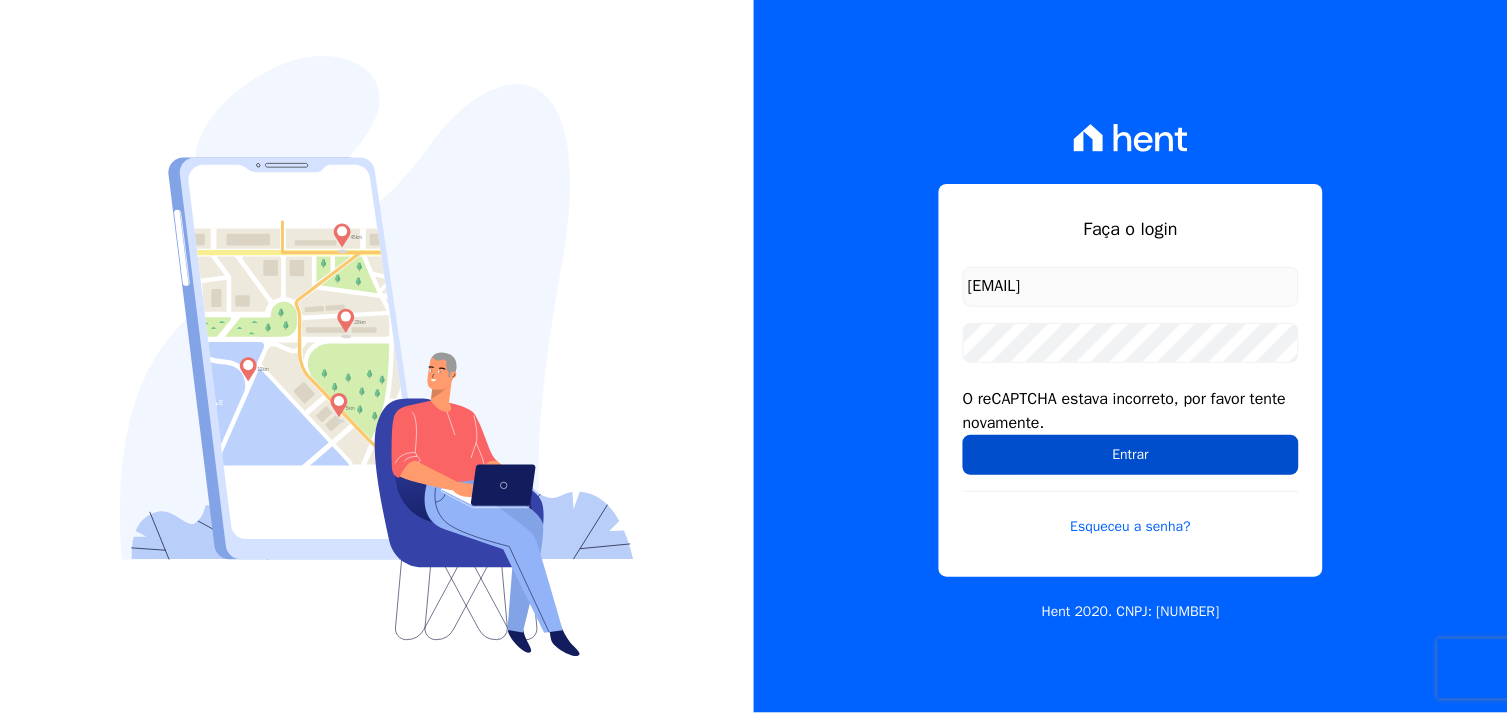 click on "Entrar" at bounding box center (1131, 455) 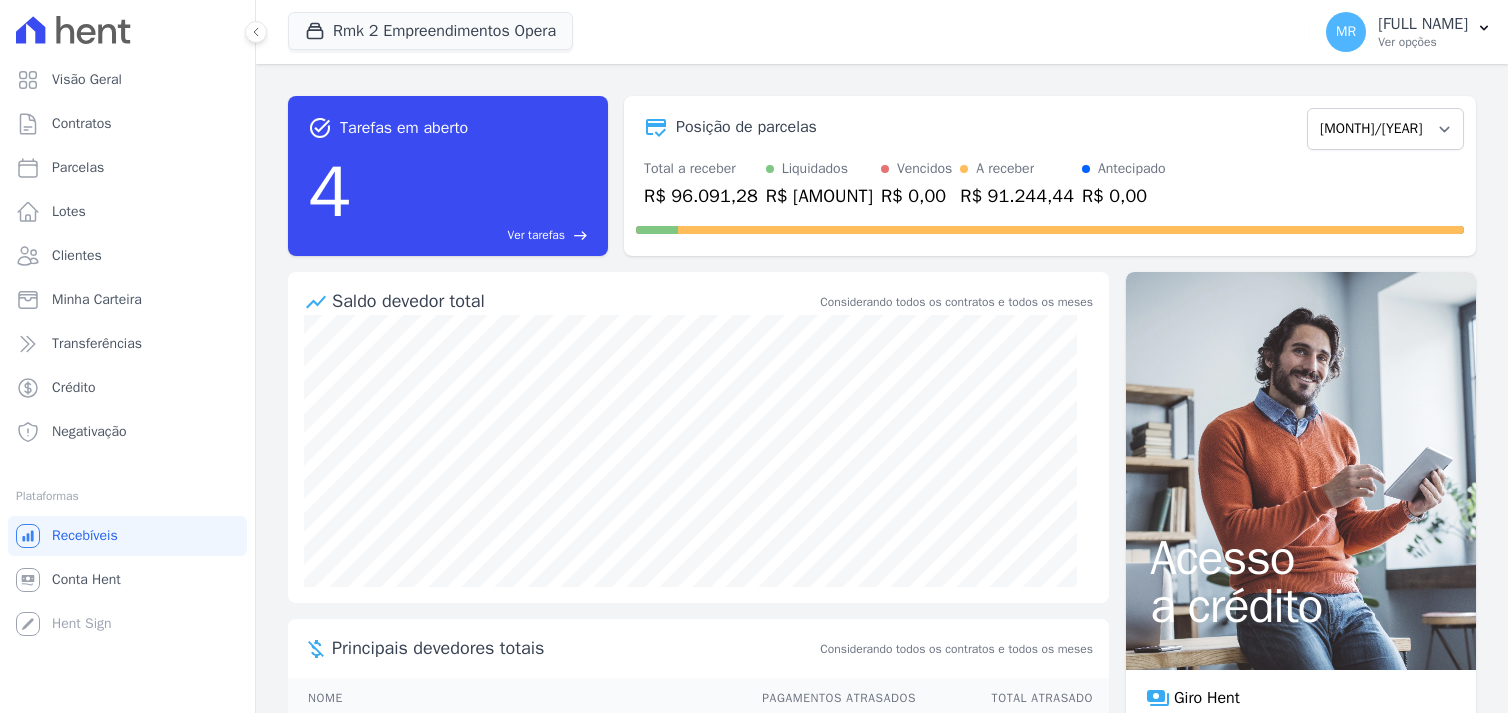 scroll, scrollTop: 0, scrollLeft: 0, axis: both 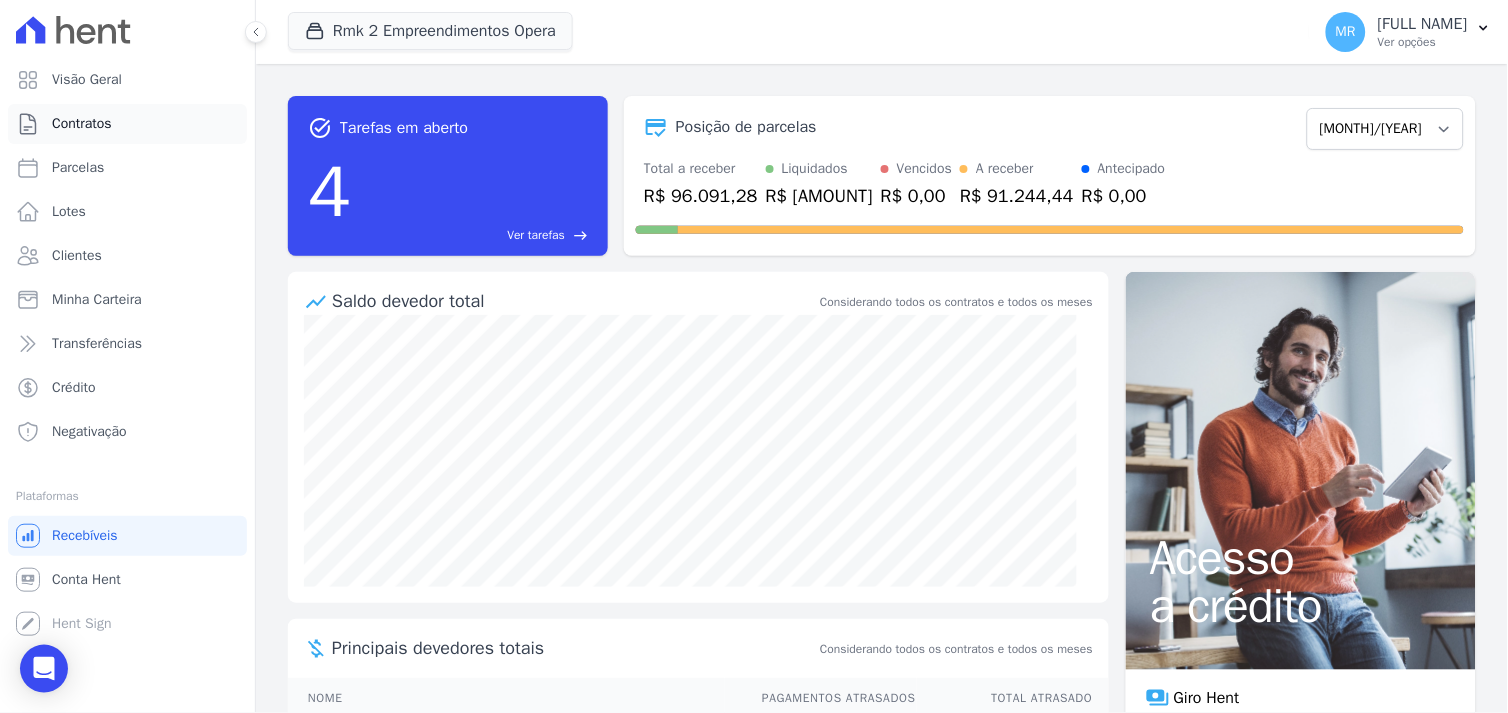 click on "Contratos" at bounding box center (82, 124) 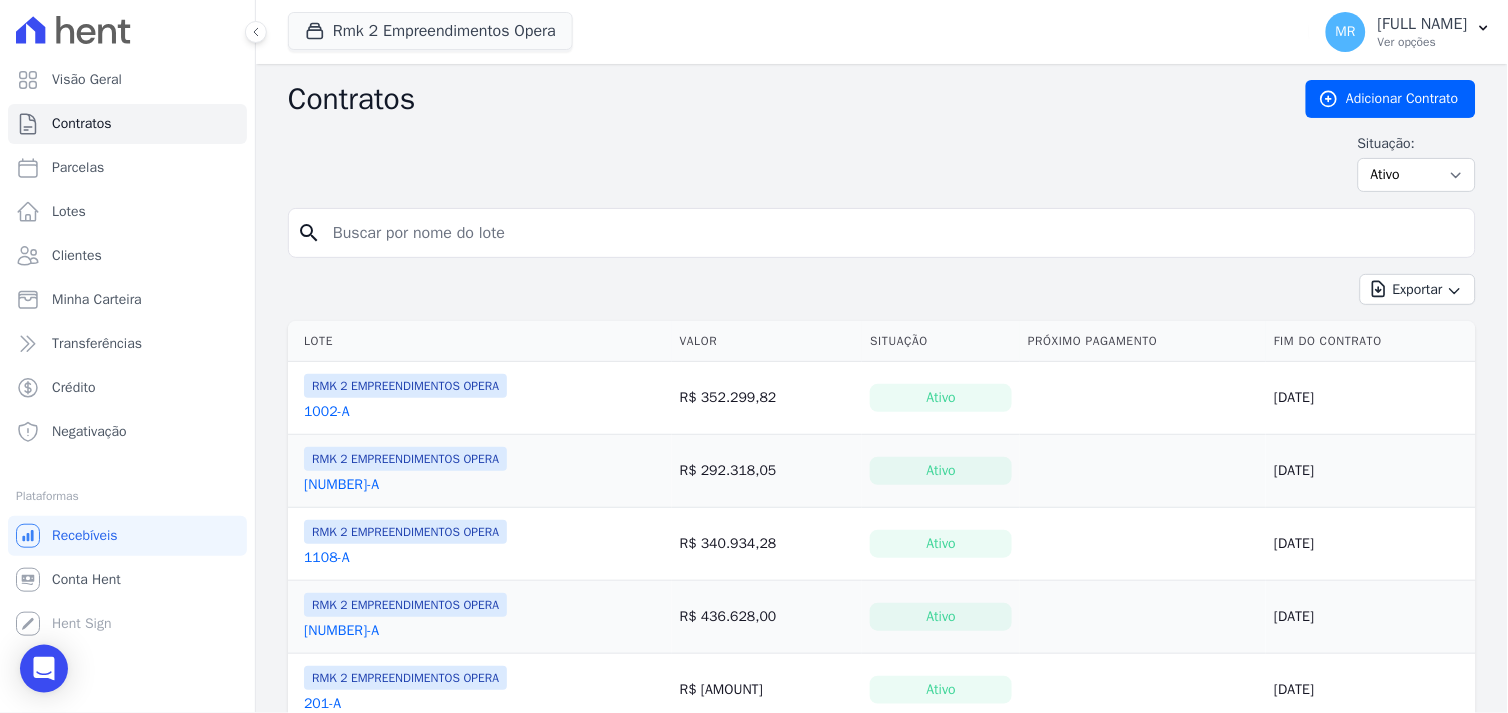 click at bounding box center (894, 233) 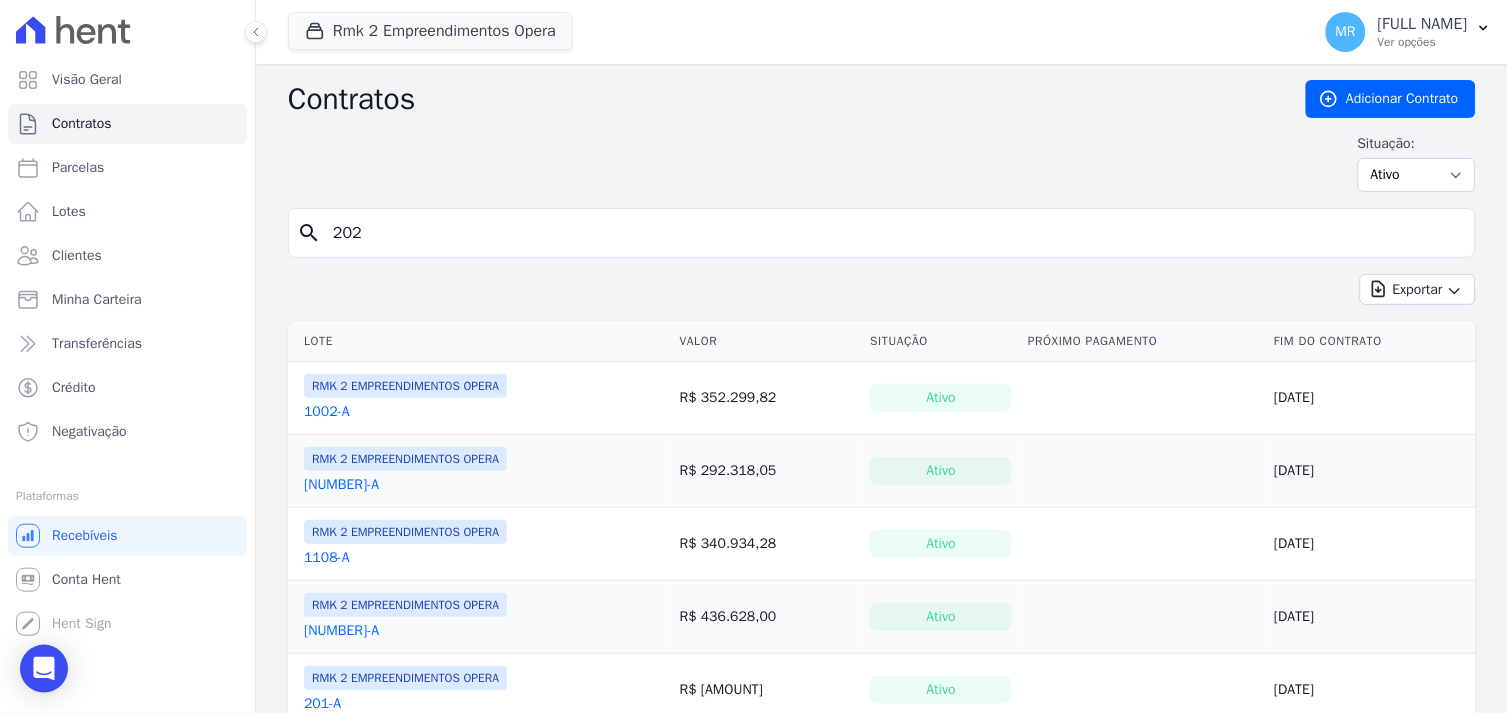 type on "202" 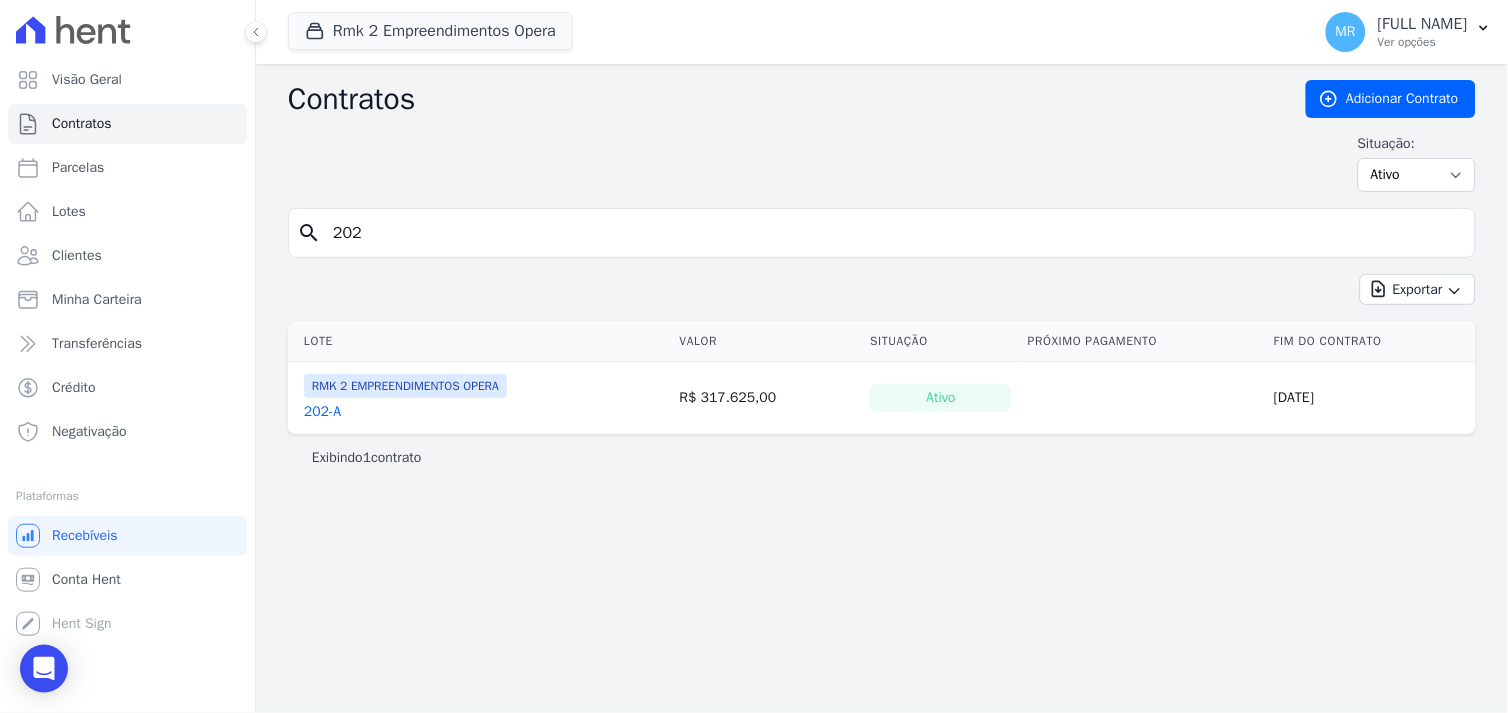click on "202-A" at bounding box center [322, 412] 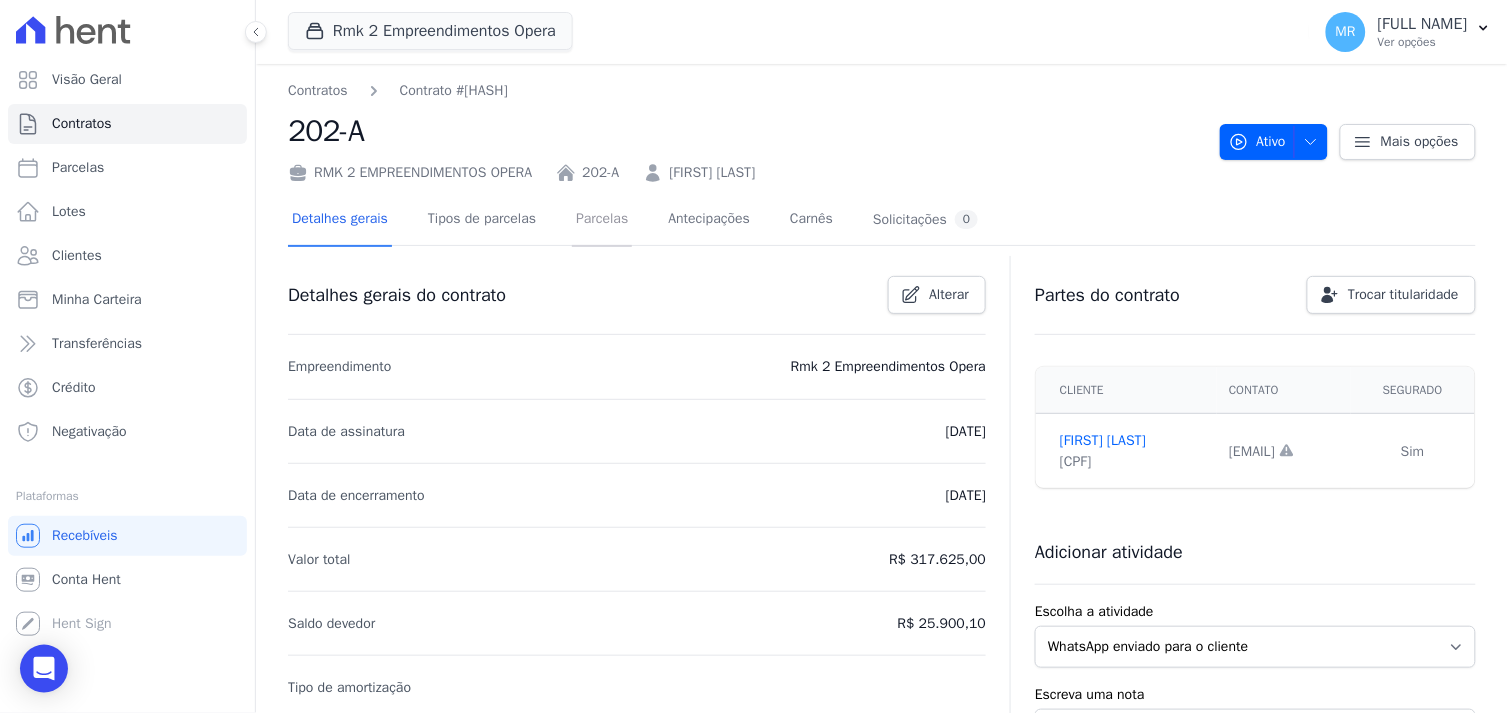 click on "Parcelas" at bounding box center [602, 220] 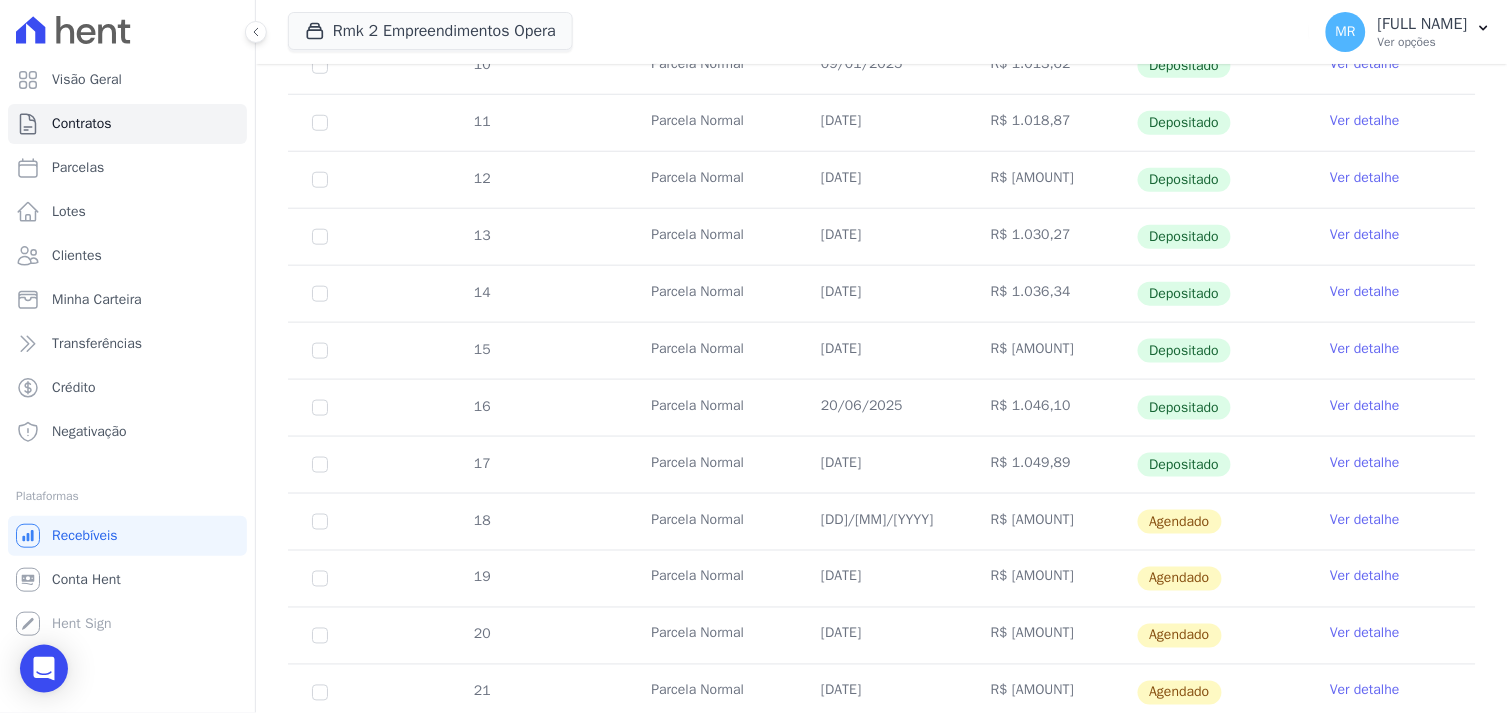 scroll, scrollTop: 444, scrollLeft: 0, axis: vertical 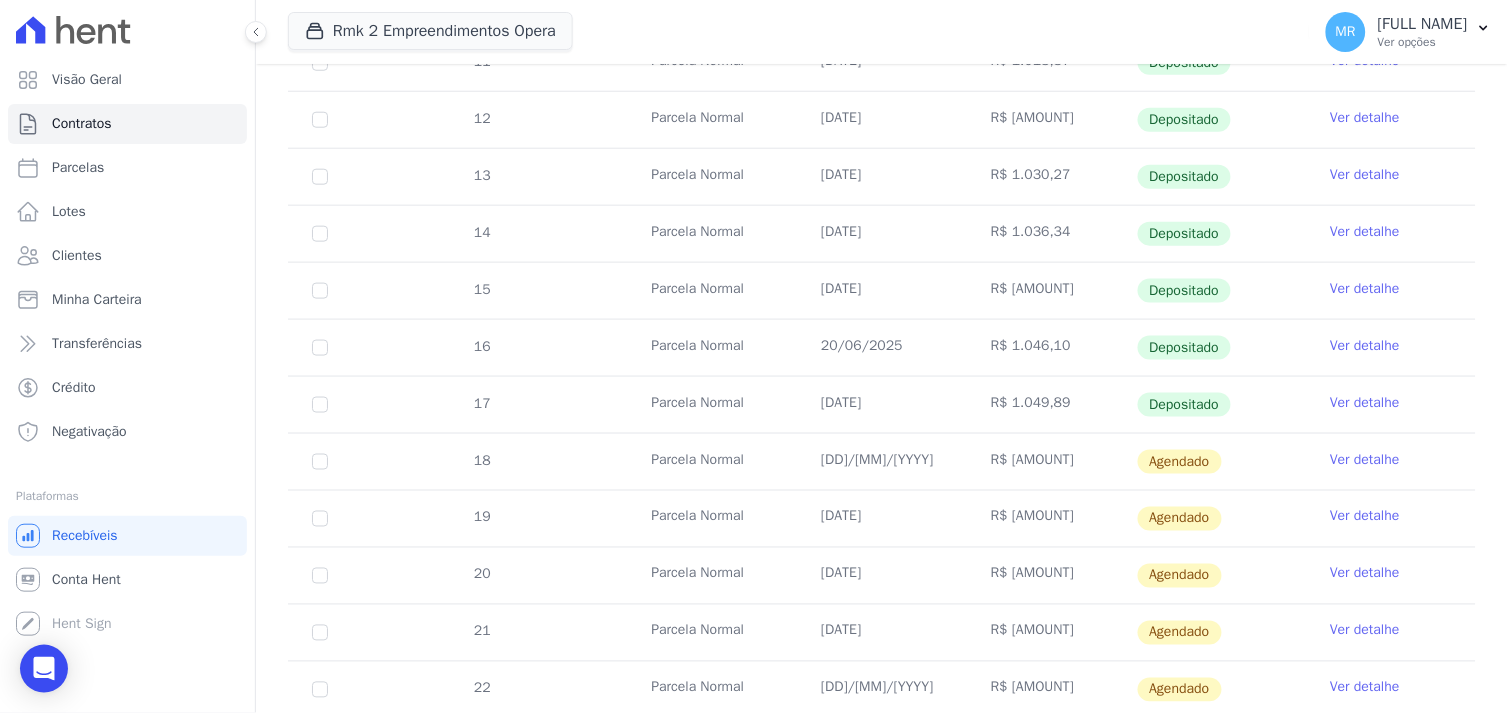 click on "Ver detalhe" at bounding box center [1365, 403] 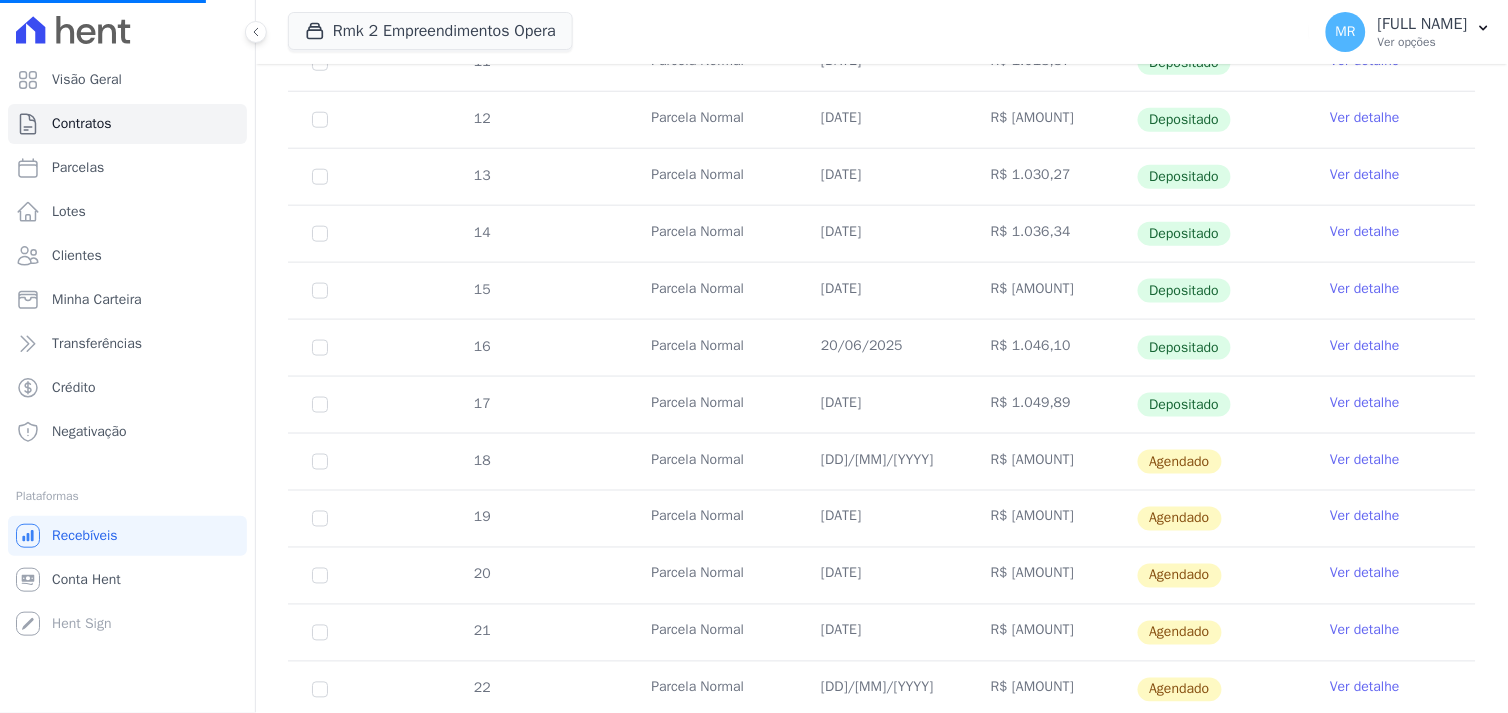 click on "Ver detalhe" at bounding box center [1365, 403] 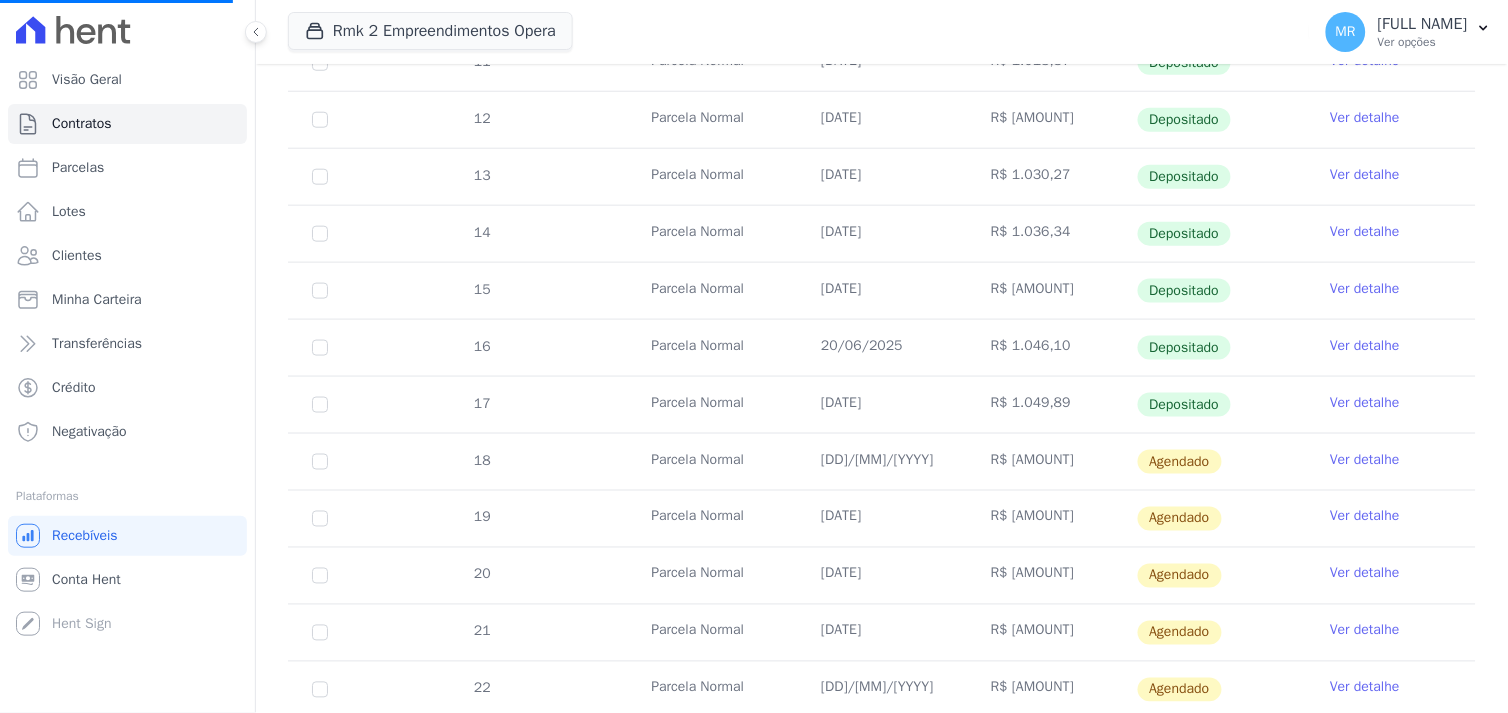 click on "Ver detalhe" at bounding box center [1365, 403] 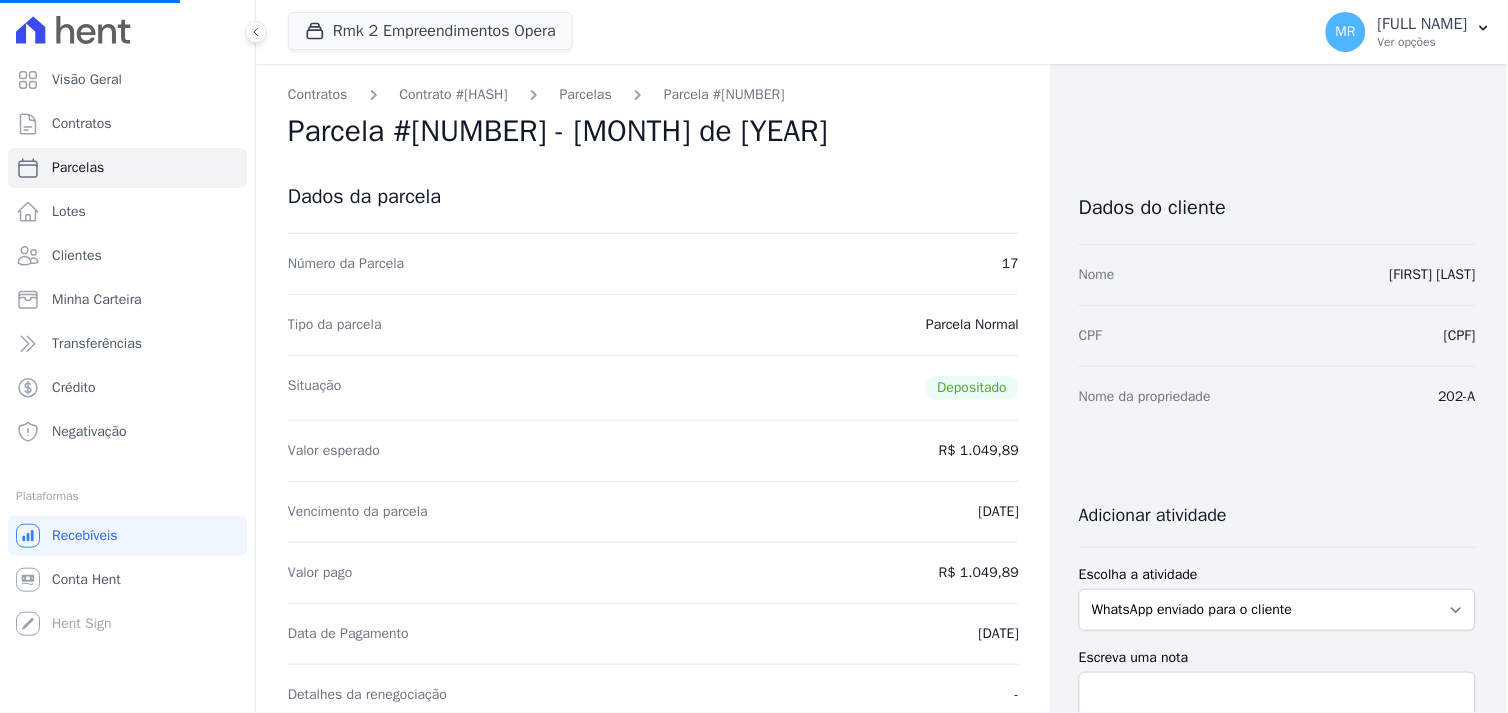 scroll, scrollTop: 111, scrollLeft: 0, axis: vertical 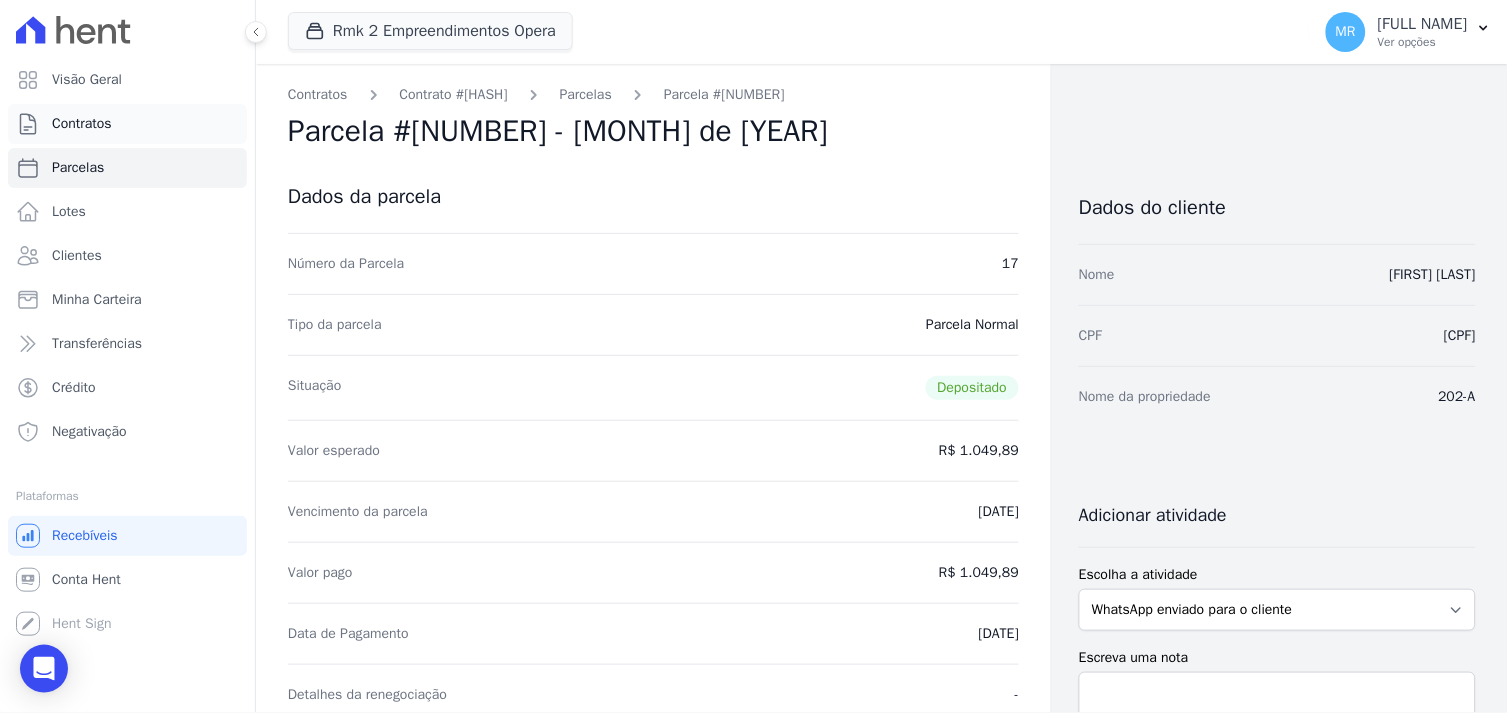 click on "Contratos" at bounding box center [82, 124] 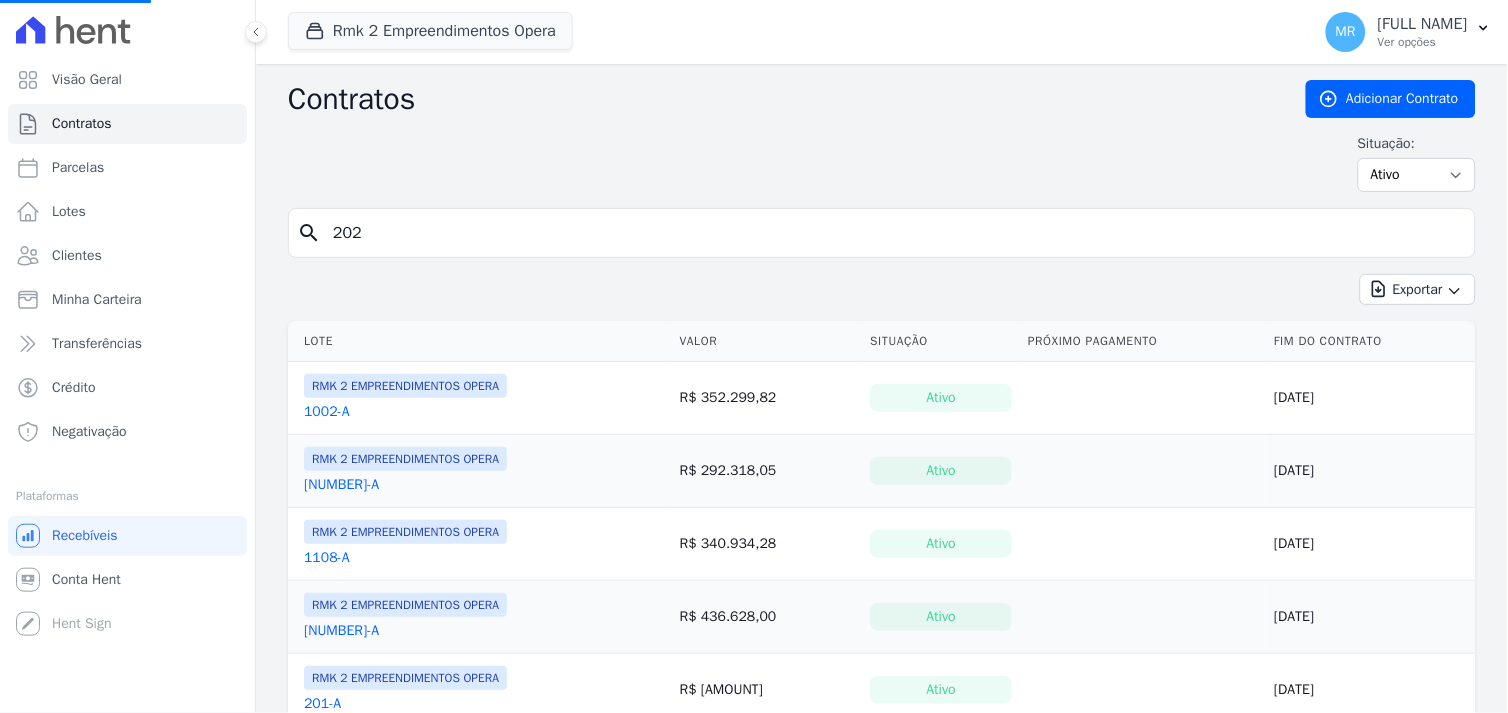 drag, startPoint x: 395, startPoint y: 214, endPoint x: 382, endPoint y: 231, distance: 21.400934 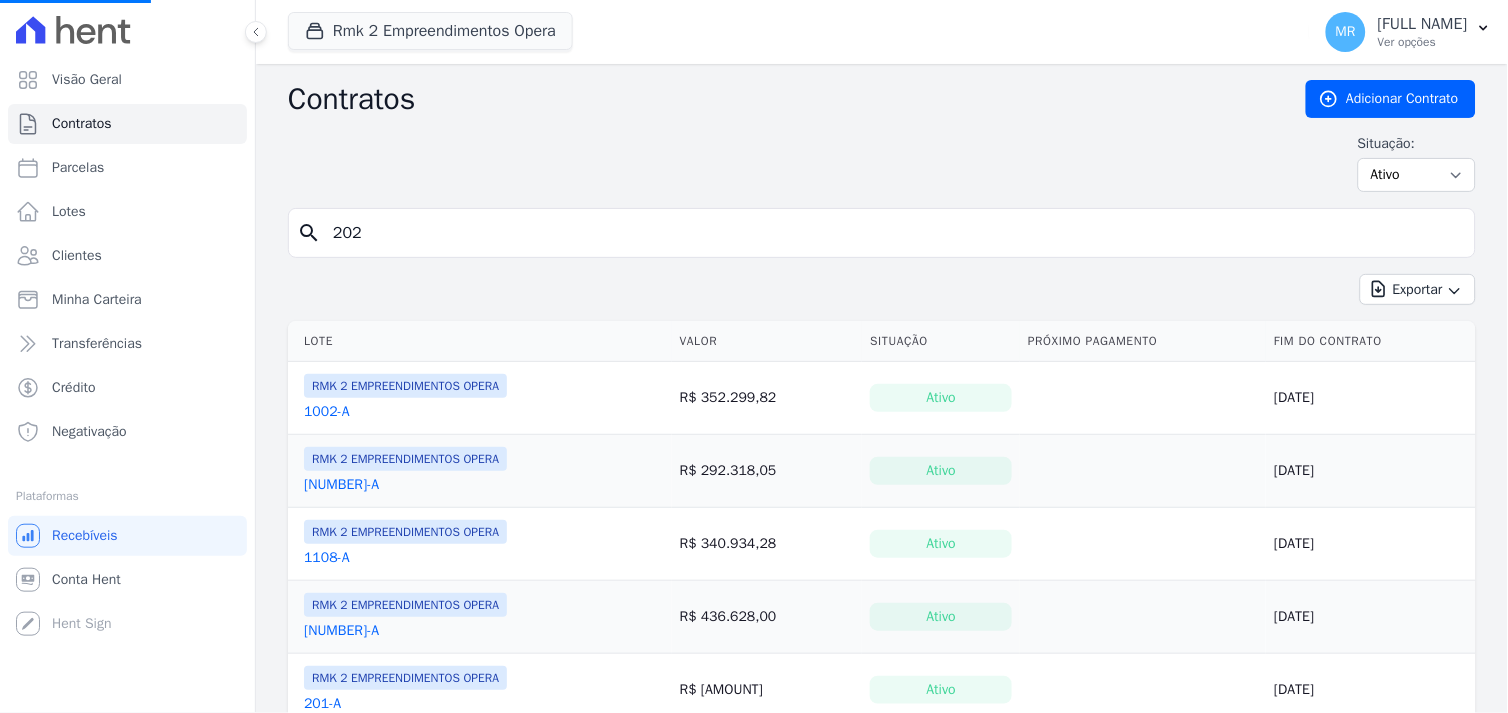 click on "202" at bounding box center [894, 233] 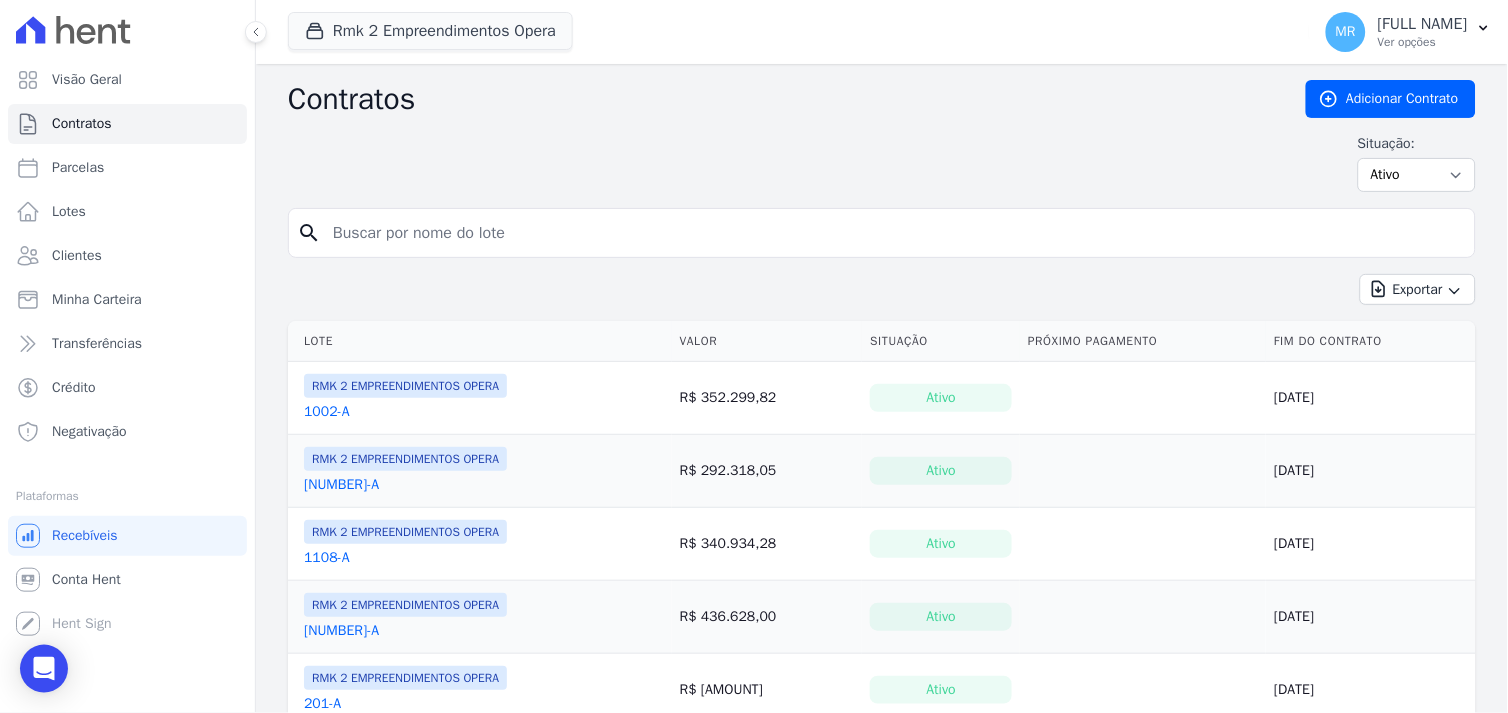 drag, startPoint x: 367, startPoint y: 241, endPoint x: 380, endPoint y: 263, distance: 25.553865 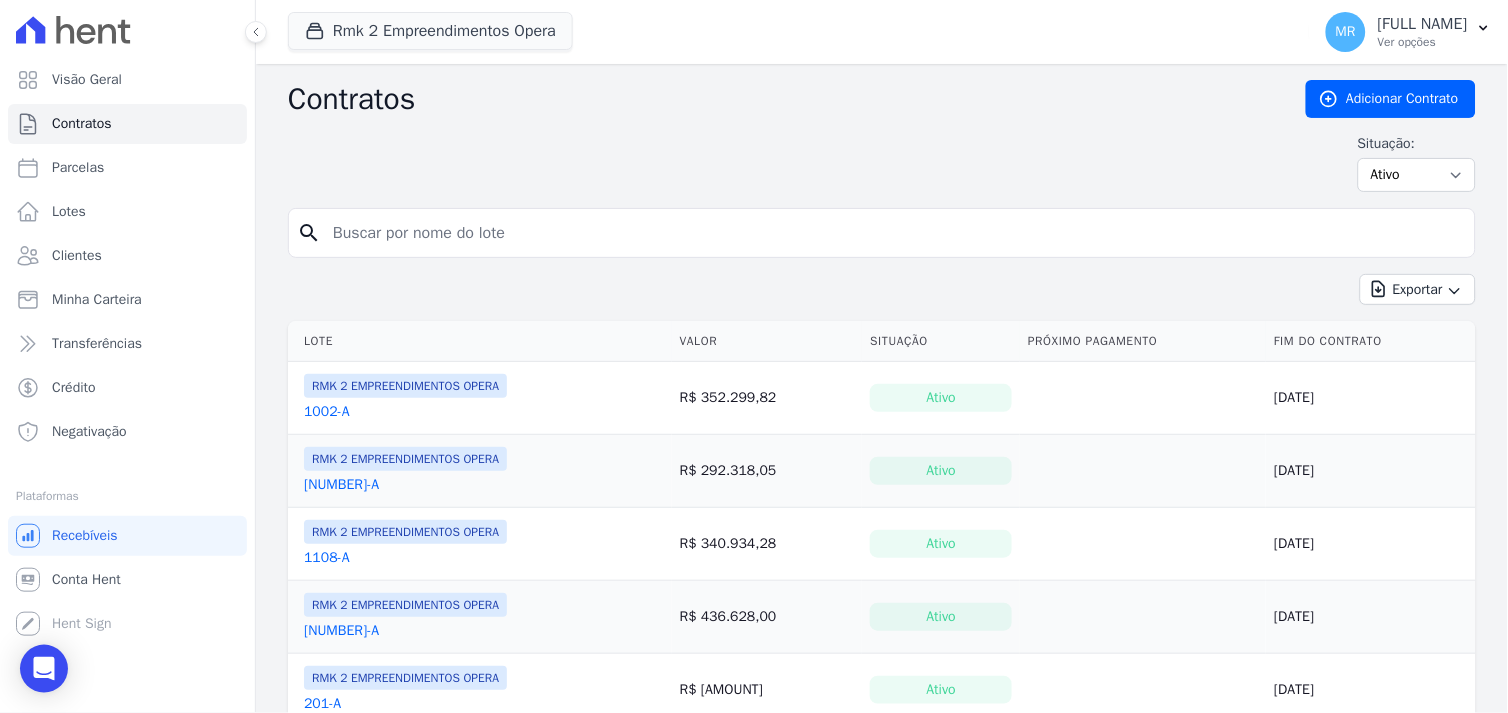 click on "search" at bounding box center (882, 241) 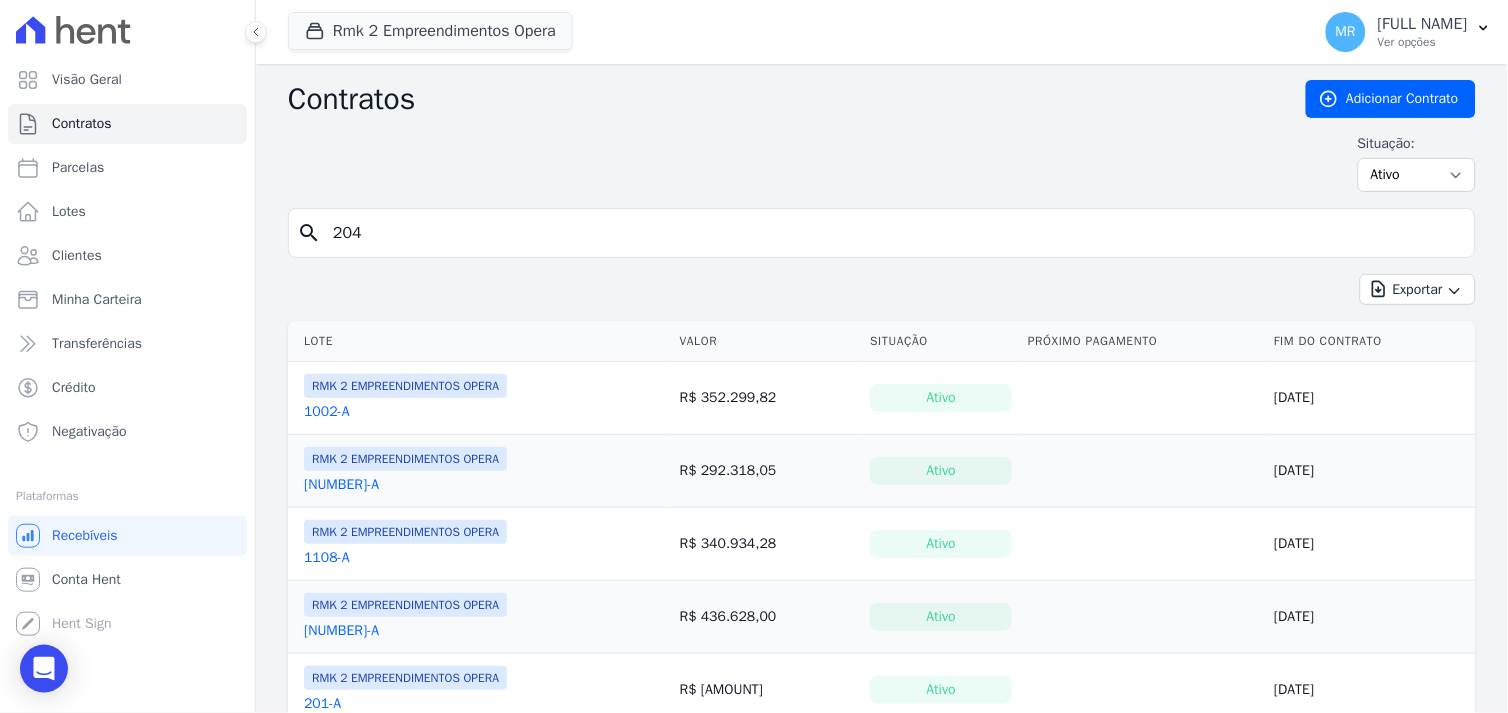 type on "204" 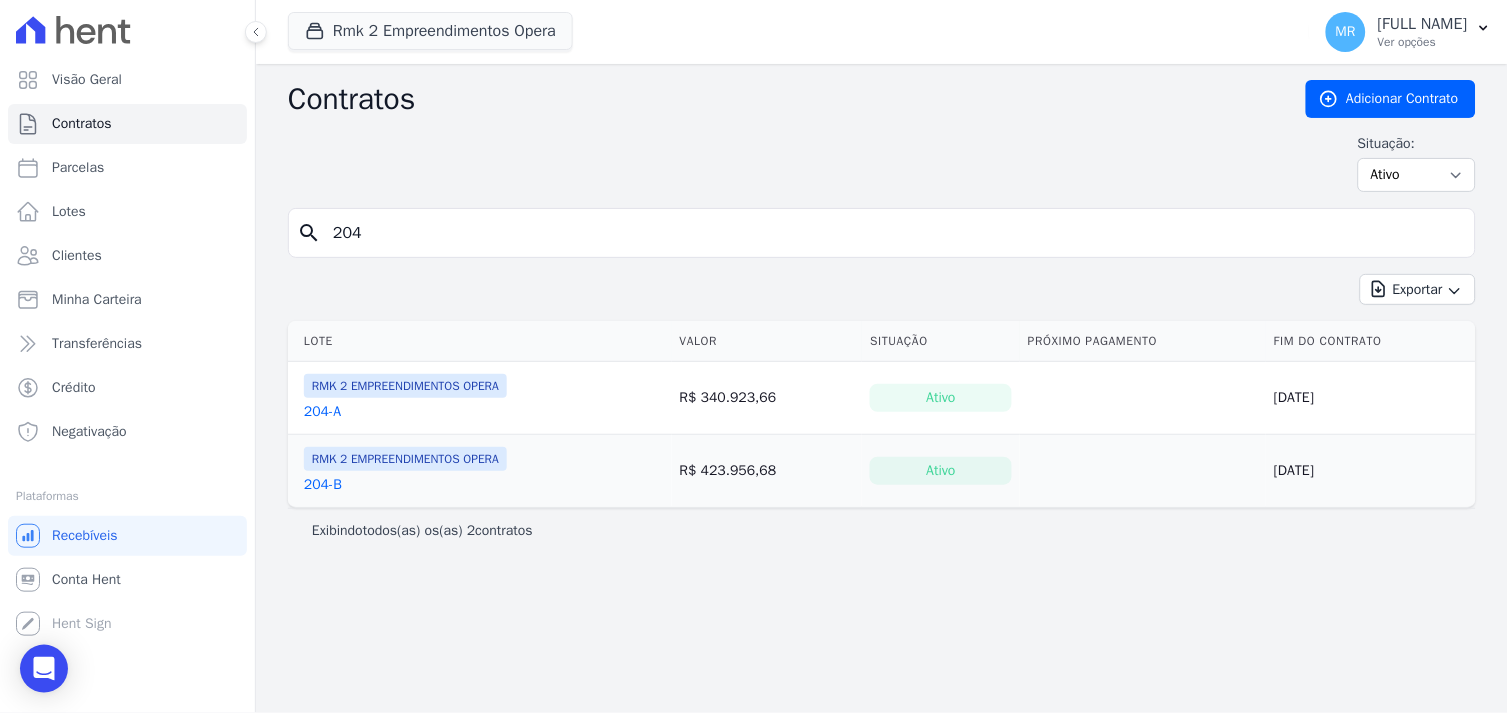 click on "204-A" at bounding box center [322, 412] 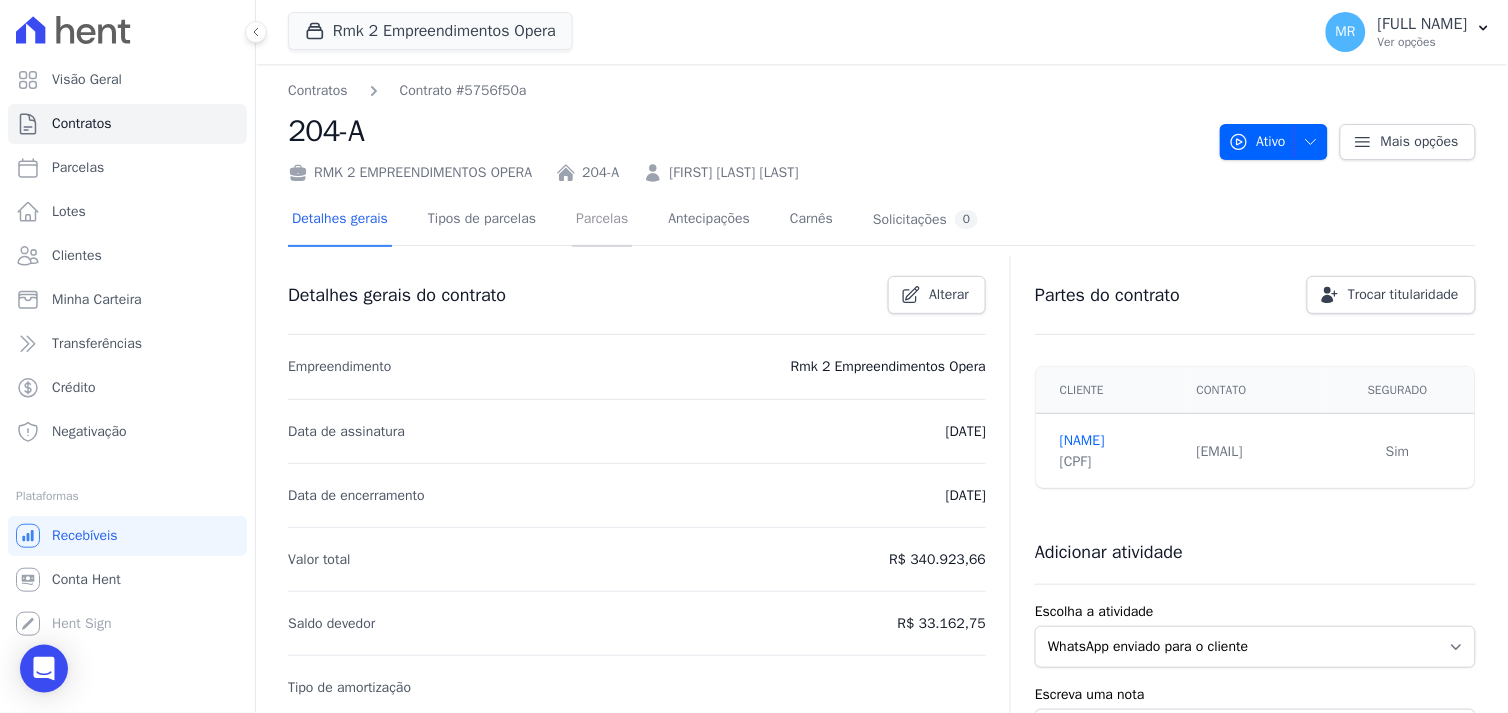 click on "Parcelas" at bounding box center [602, 220] 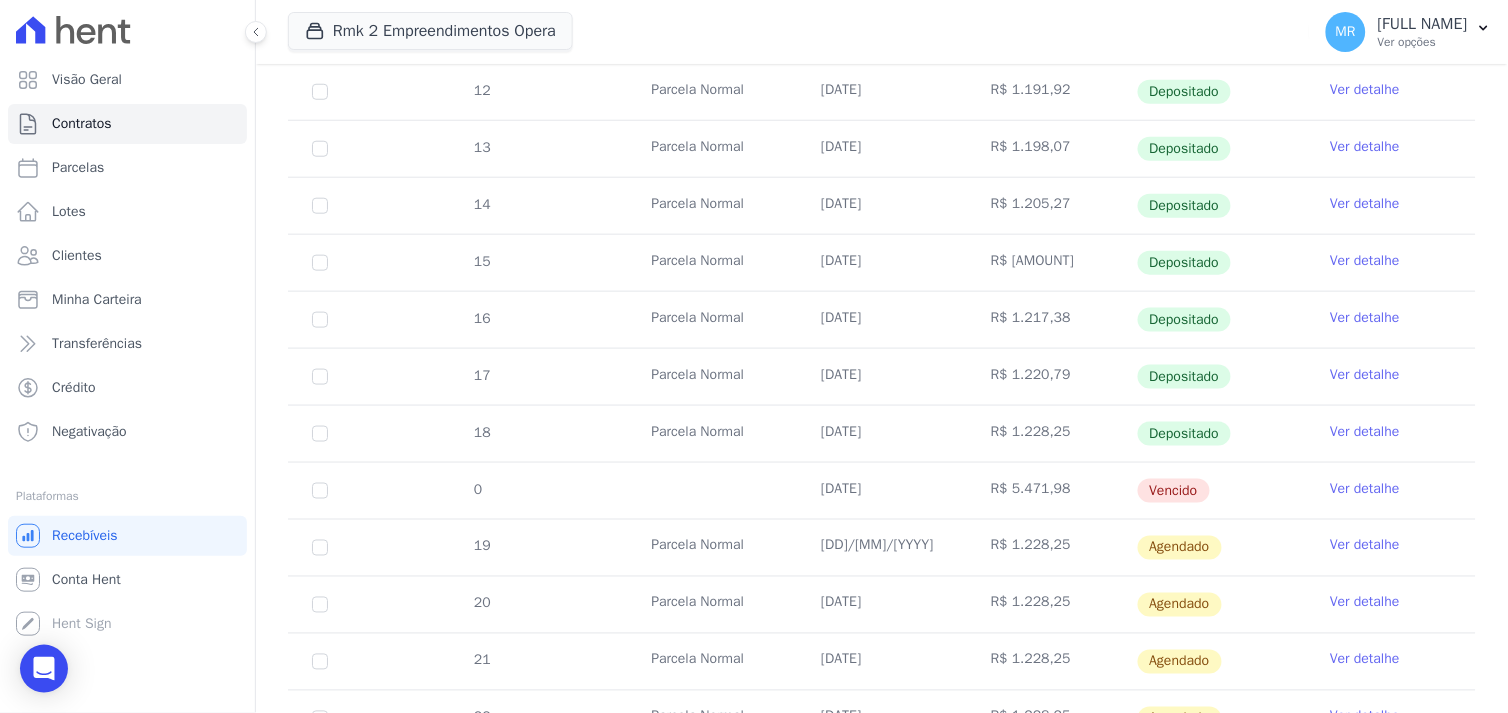 scroll, scrollTop: 444, scrollLeft: 0, axis: vertical 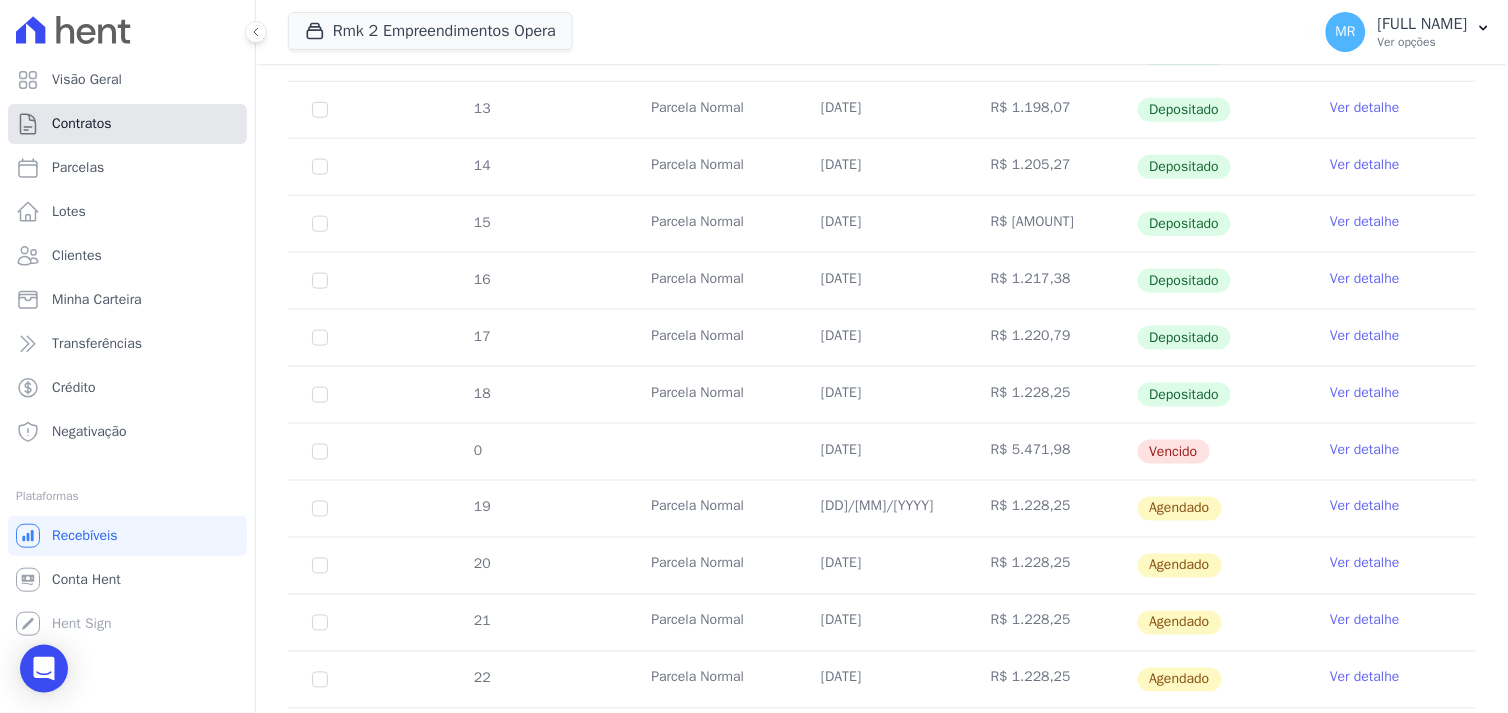 click on "Contratos" at bounding box center (127, 124) 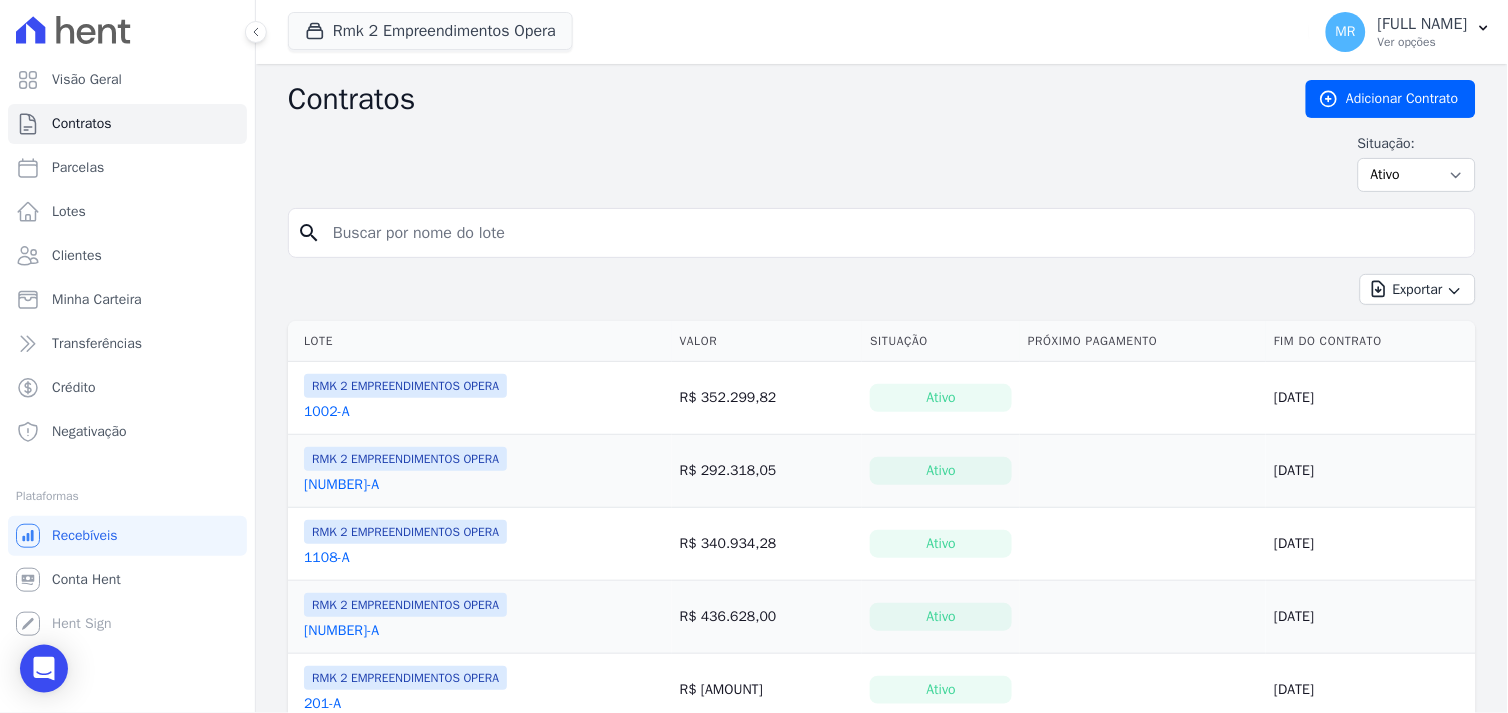 click at bounding box center [894, 233] 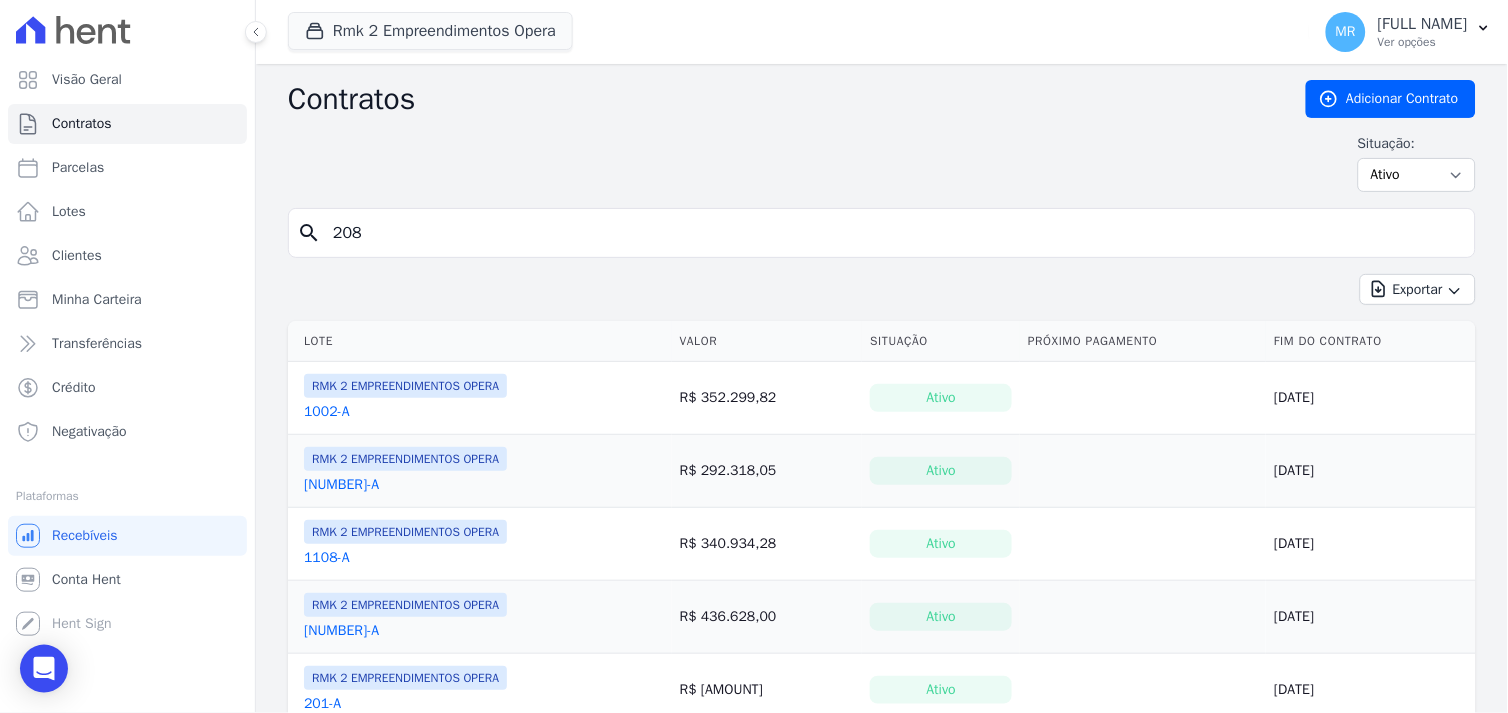 type on "208" 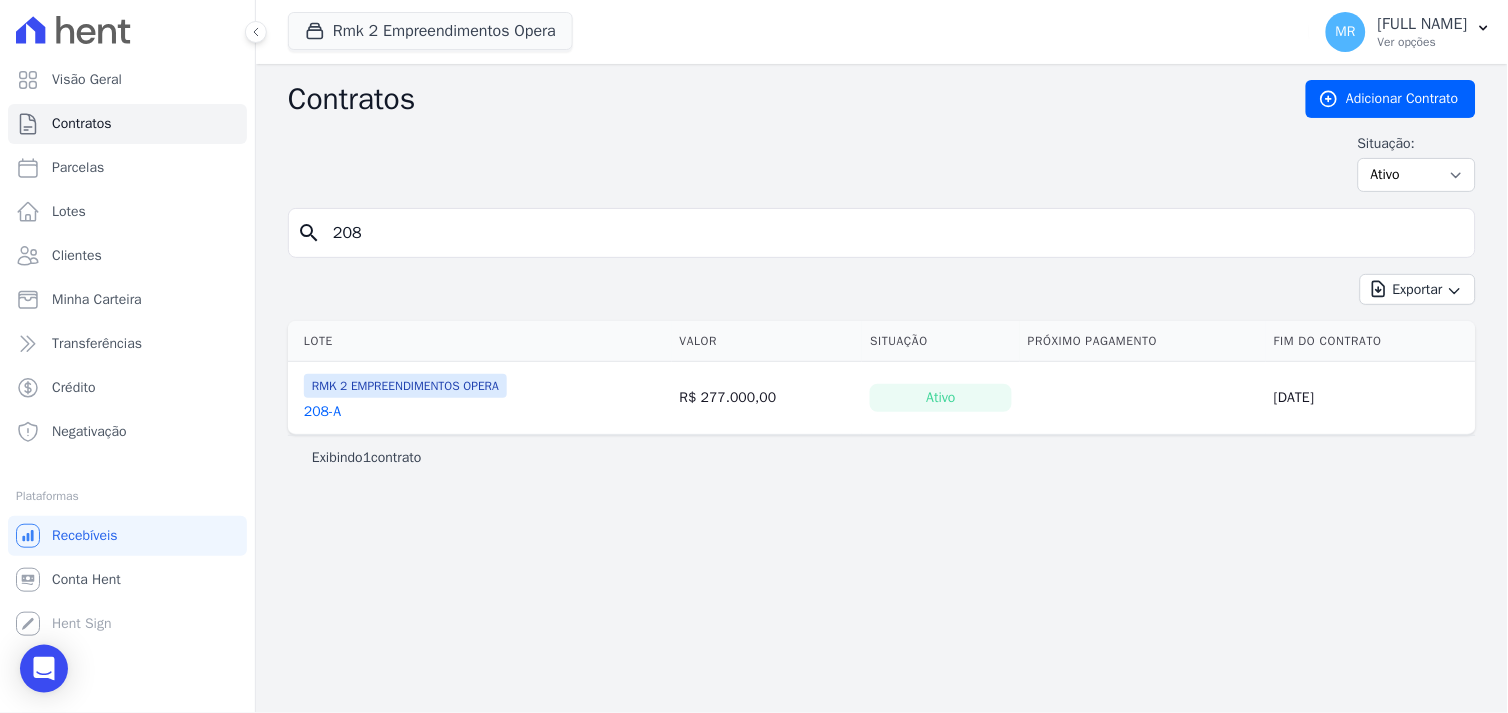 drag, startPoint x: 331, startPoint y: 413, endPoint x: 394, endPoint y: 413, distance: 63 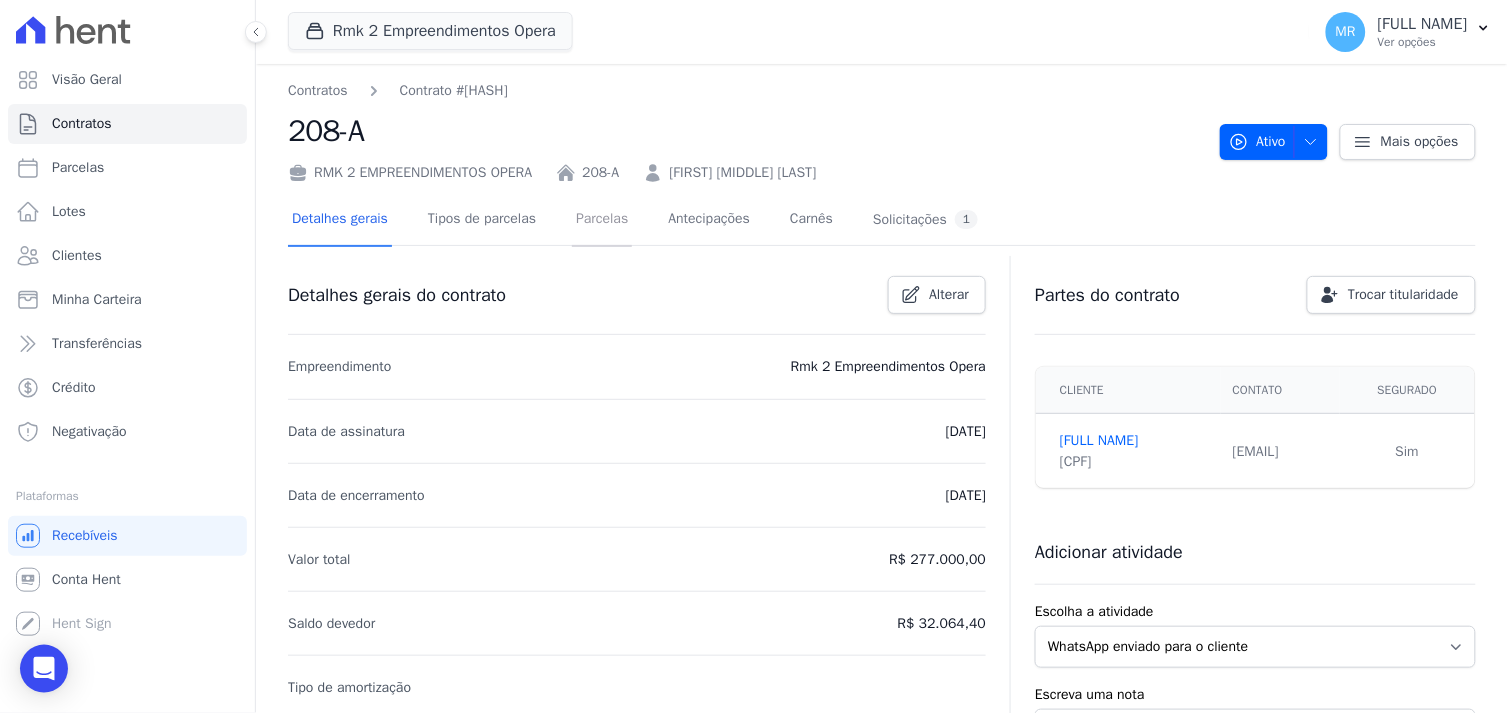 click on "Parcelas" at bounding box center (602, 220) 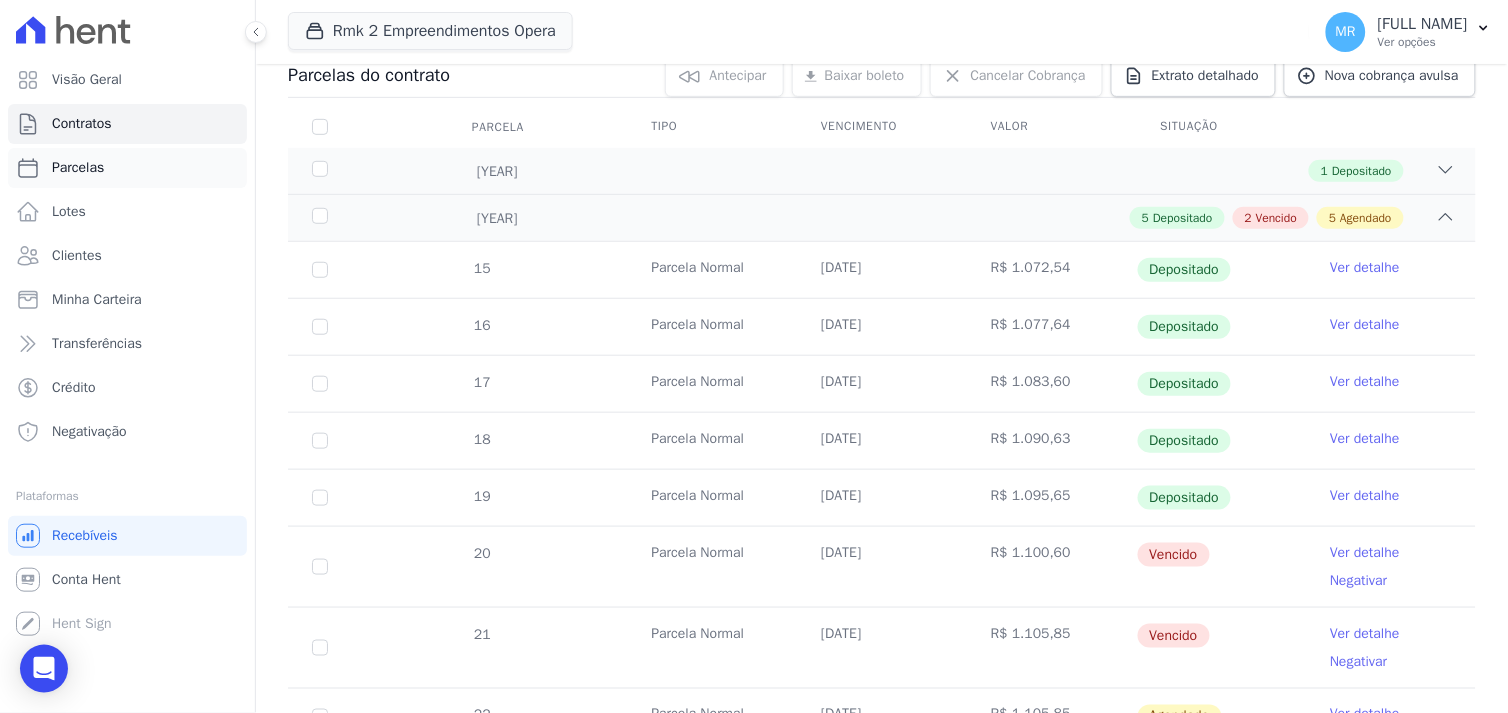 scroll, scrollTop: 0, scrollLeft: 0, axis: both 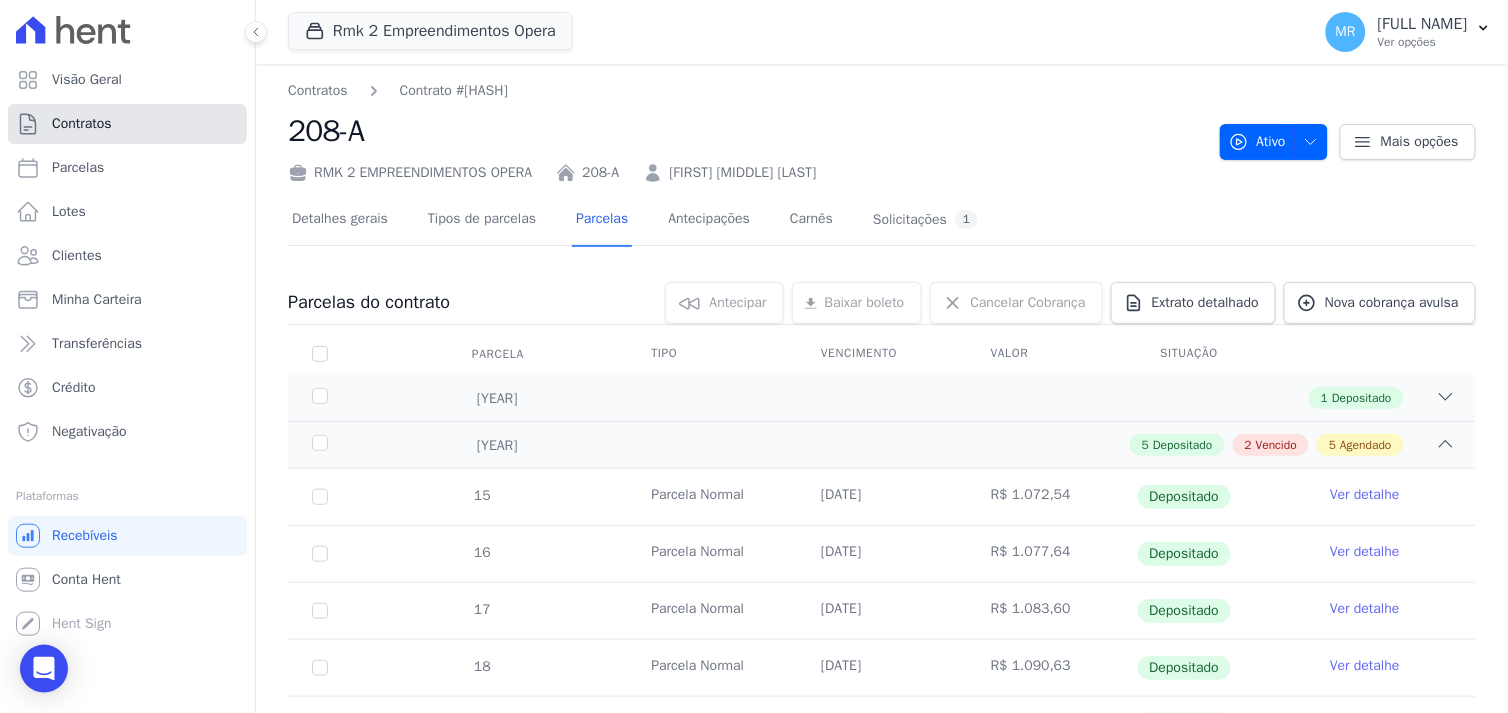 click on "Contratos" at bounding box center (82, 124) 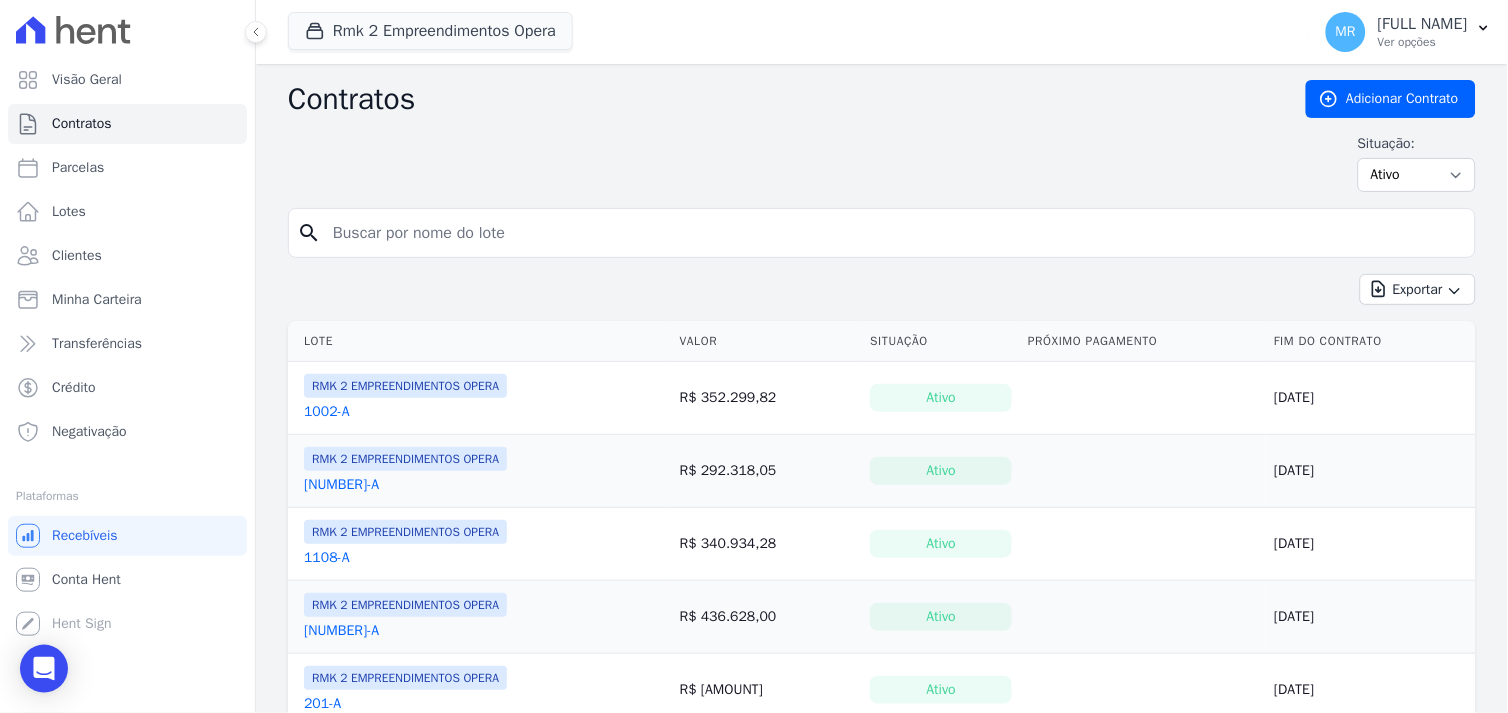 click at bounding box center [894, 233] 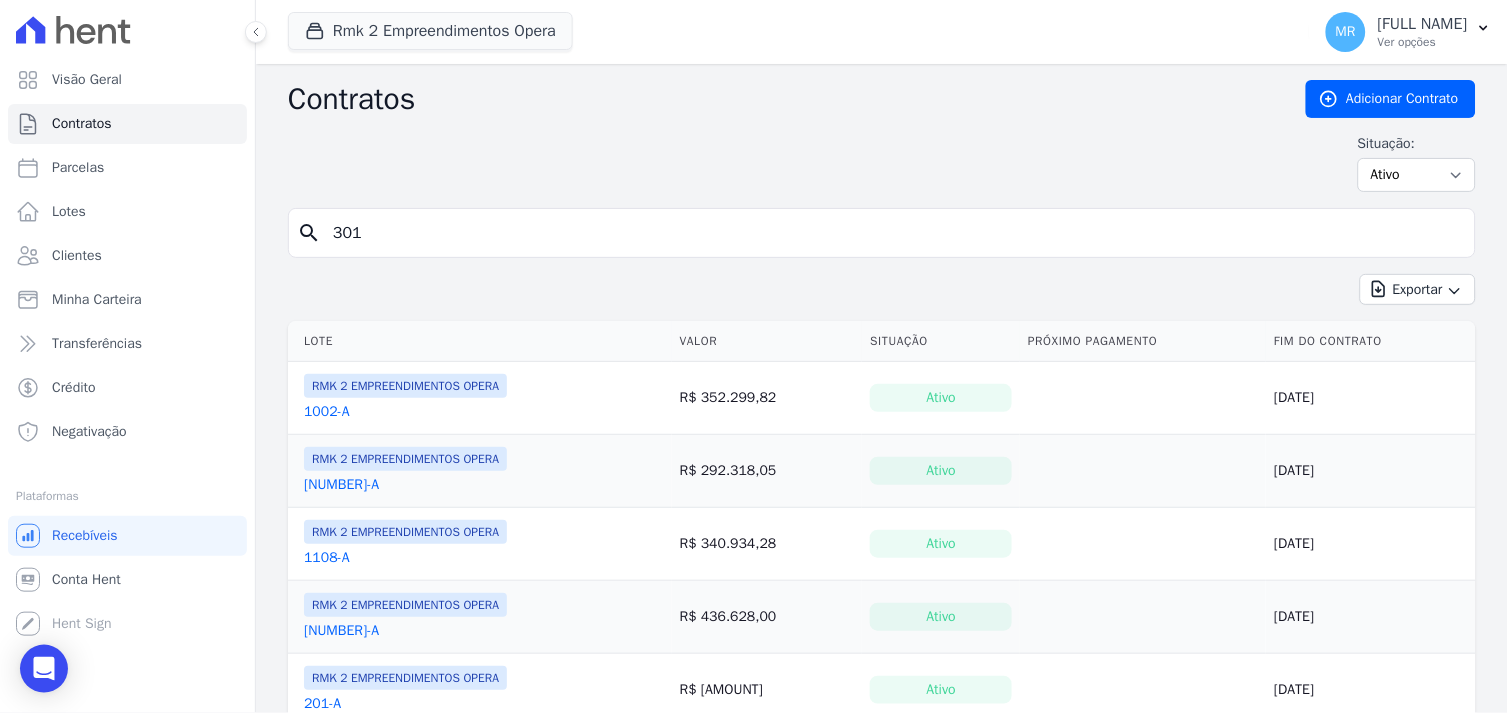type on "301" 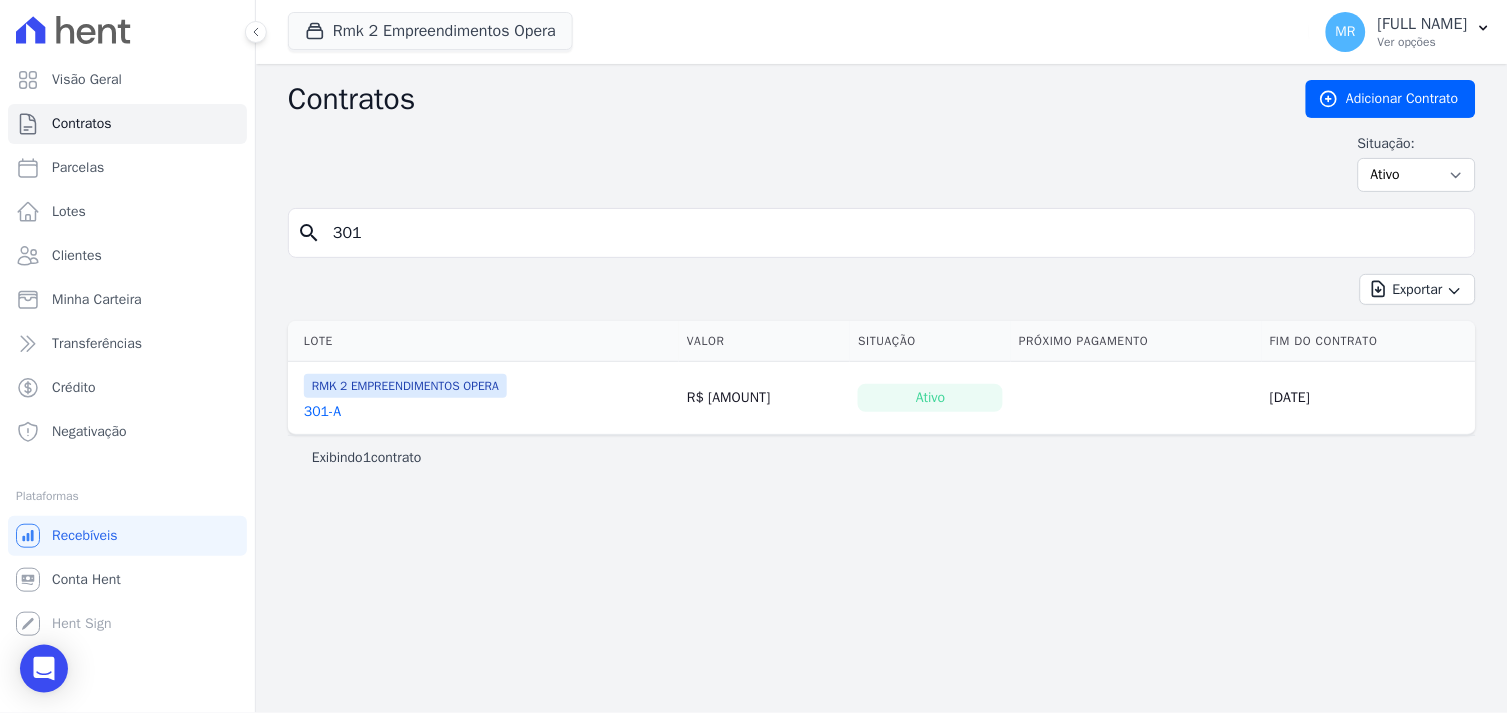 click on "301-A" at bounding box center [322, 412] 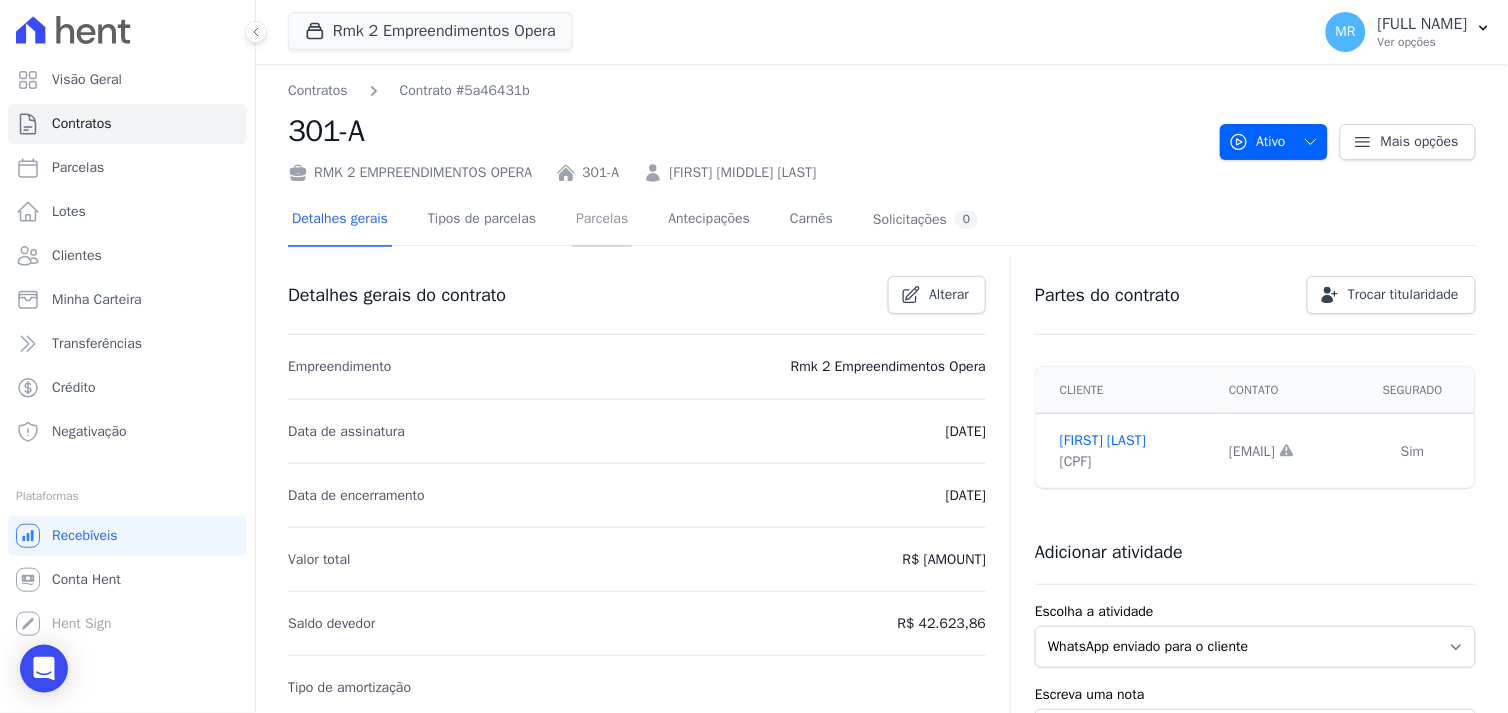 click on "Parcelas" at bounding box center (602, 220) 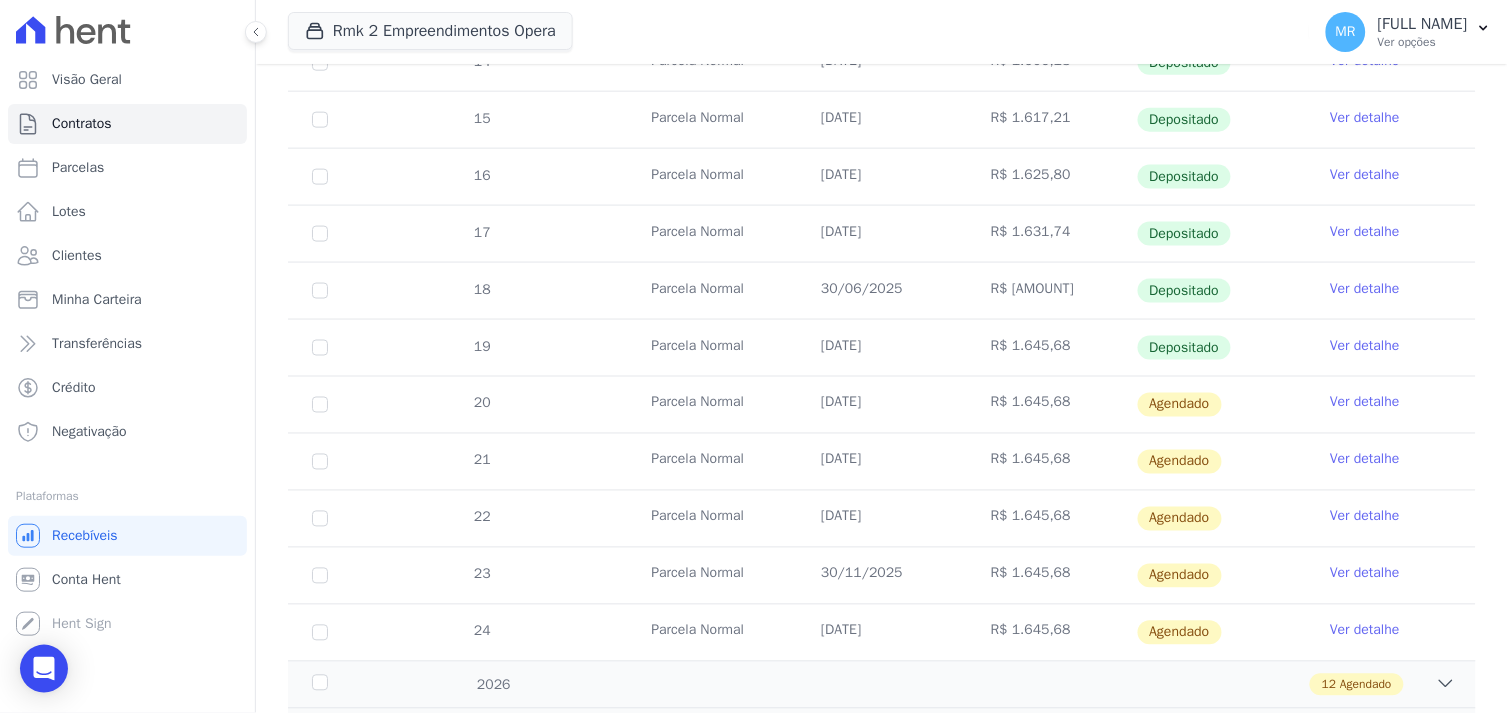 scroll, scrollTop: 555, scrollLeft: 0, axis: vertical 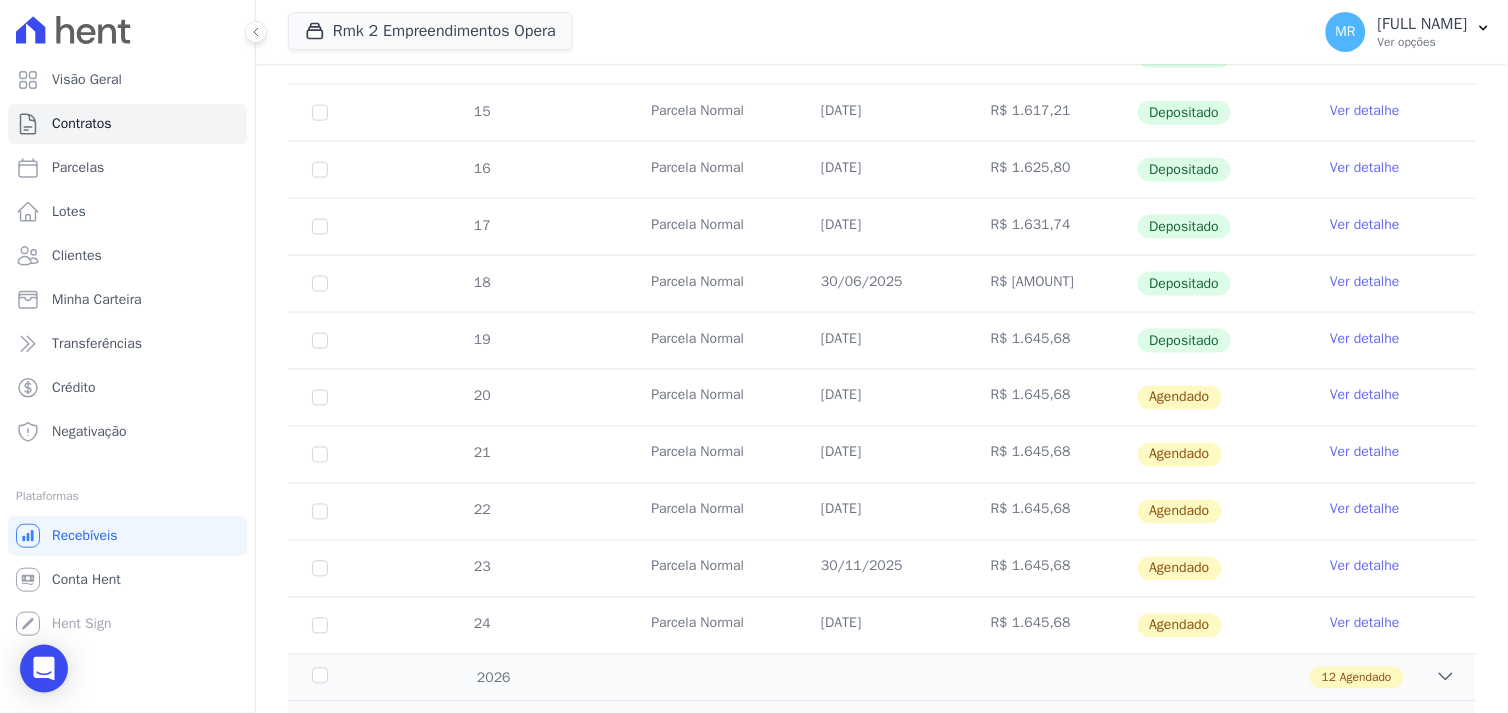 click on "Ver detalhe" at bounding box center [1365, 339] 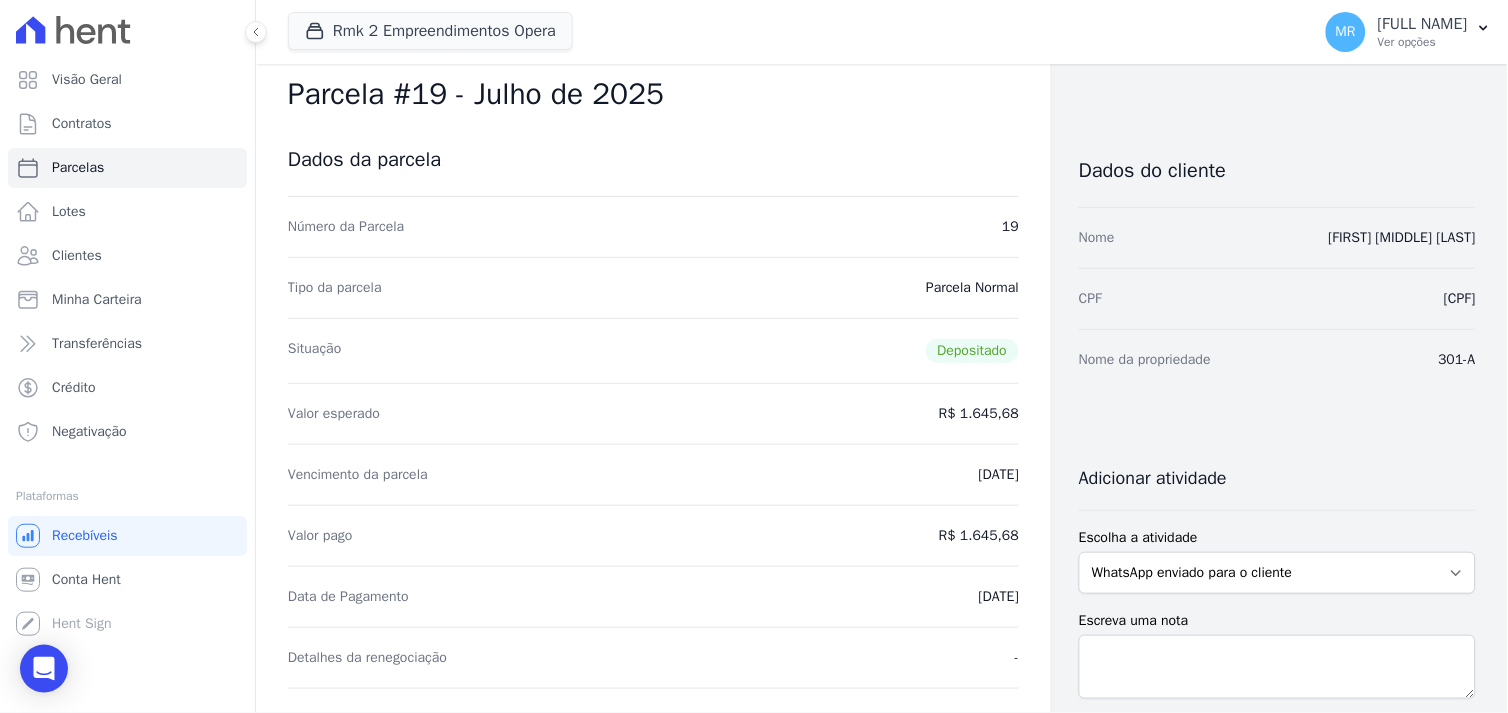 scroll, scrollTop: 0, scrollLeft: 0, axis: both 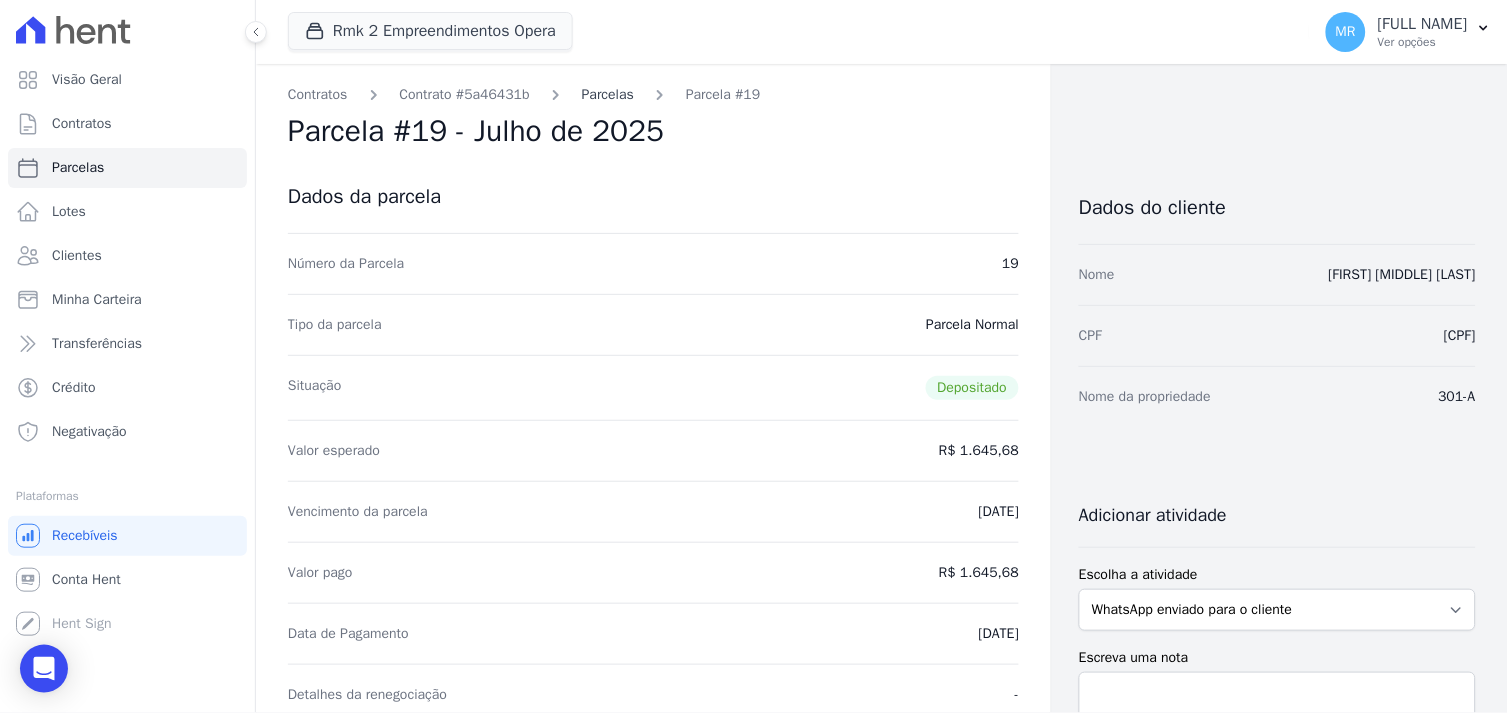 click on "Parcelas" at bounding box center (608, 94) 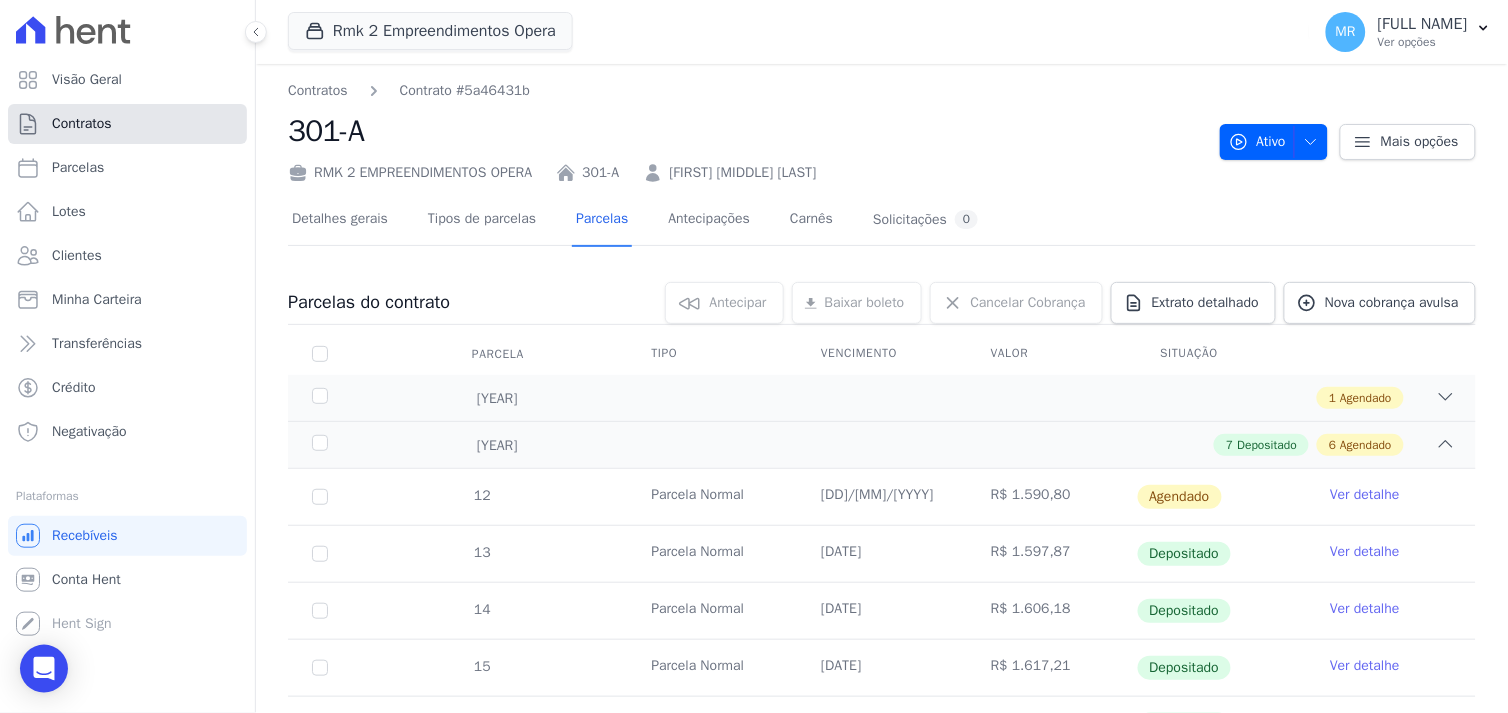 click on "Contratos" at bounding box center (127, 124) 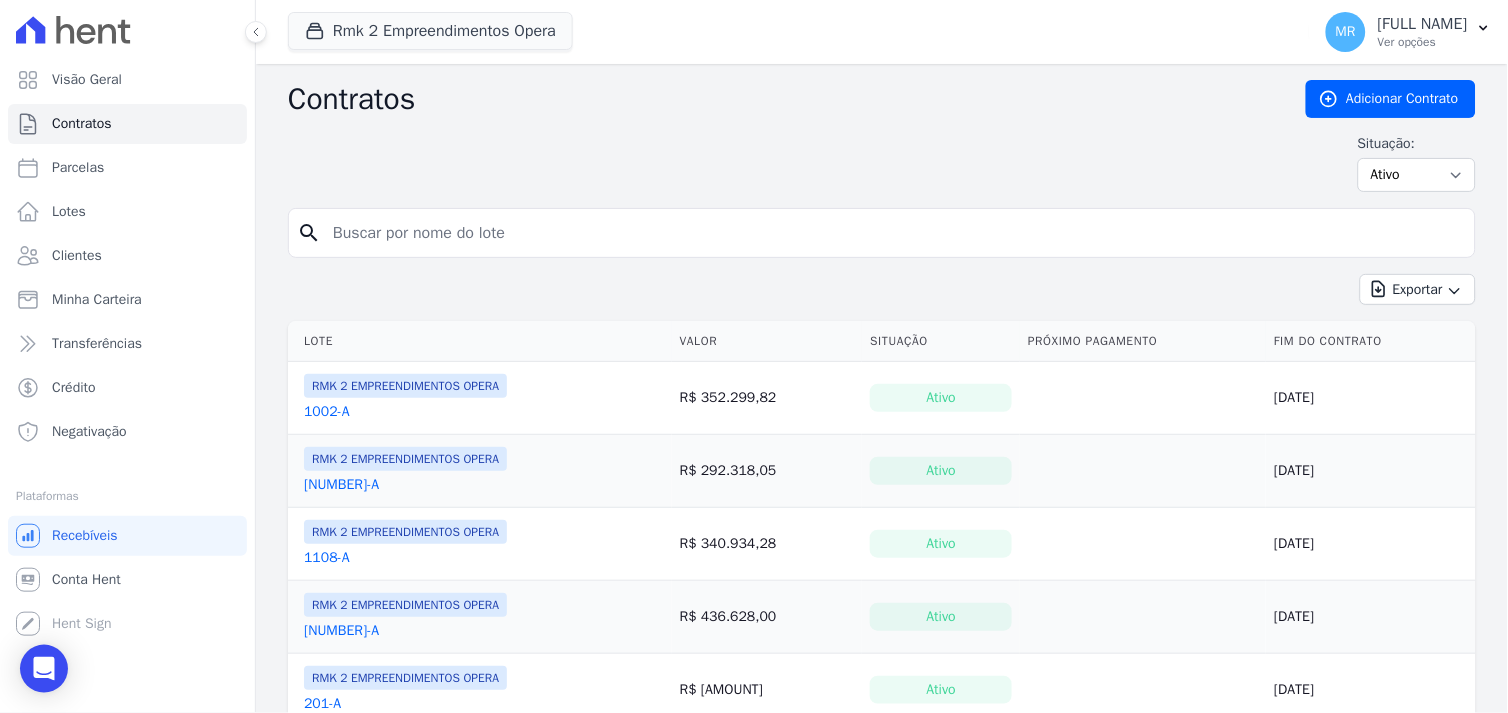 click at bounding box center (894, 233) 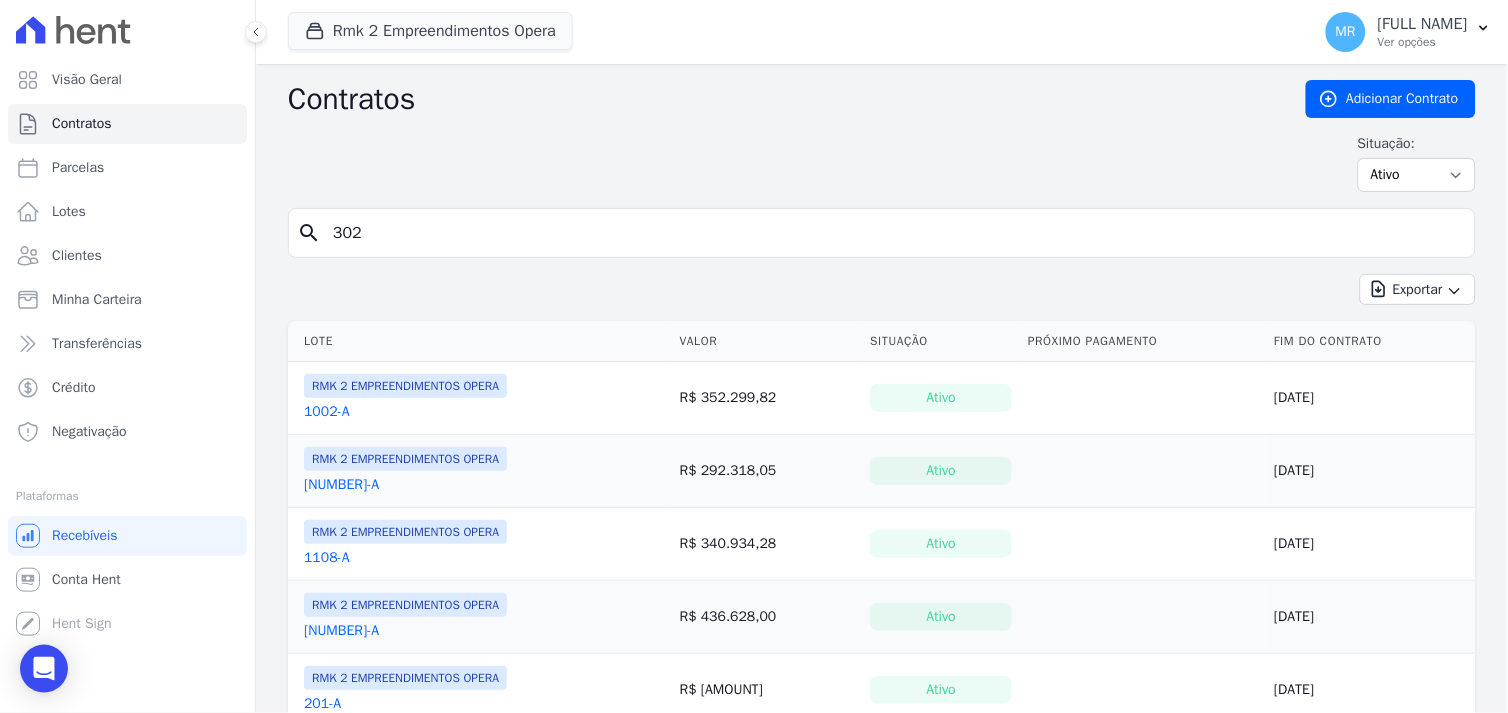 type on "302" 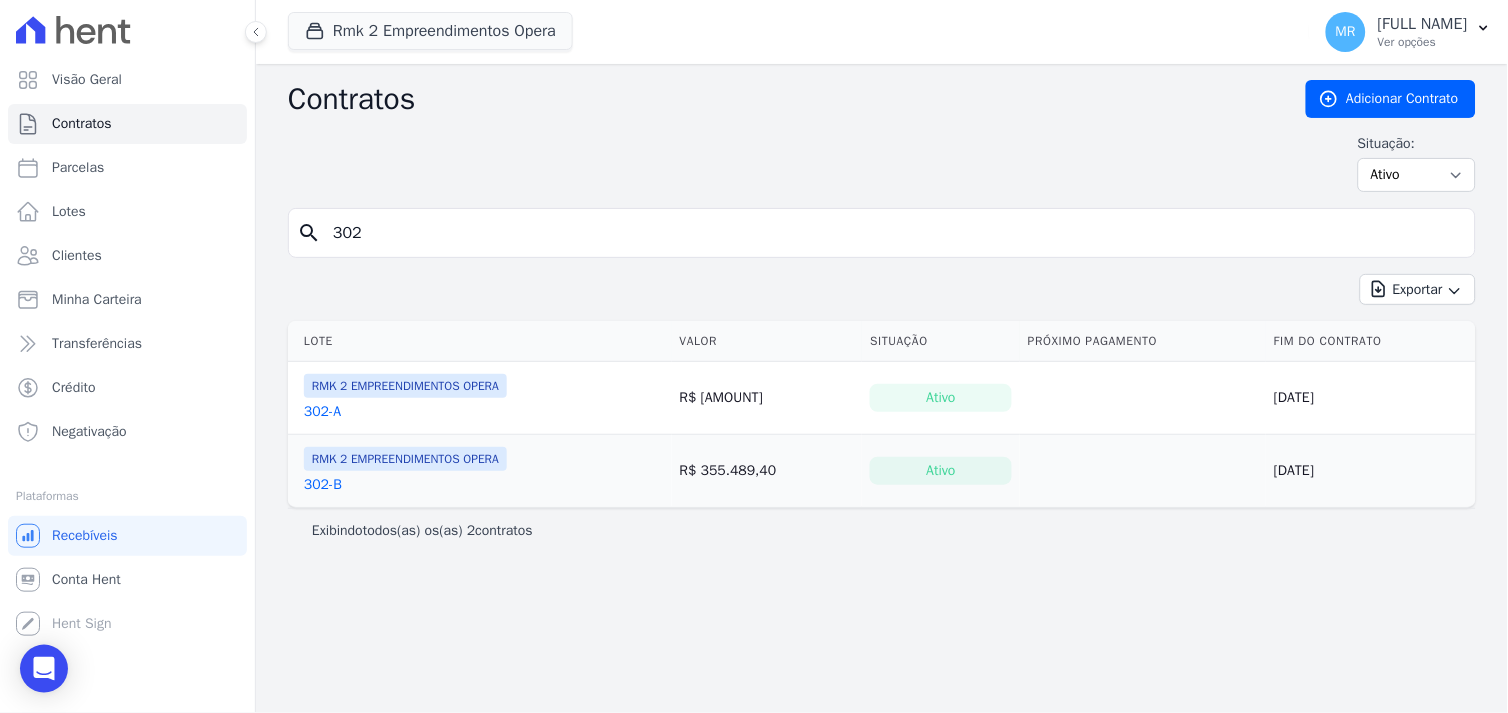 click on "302-A" at bounding box center (322, 412) 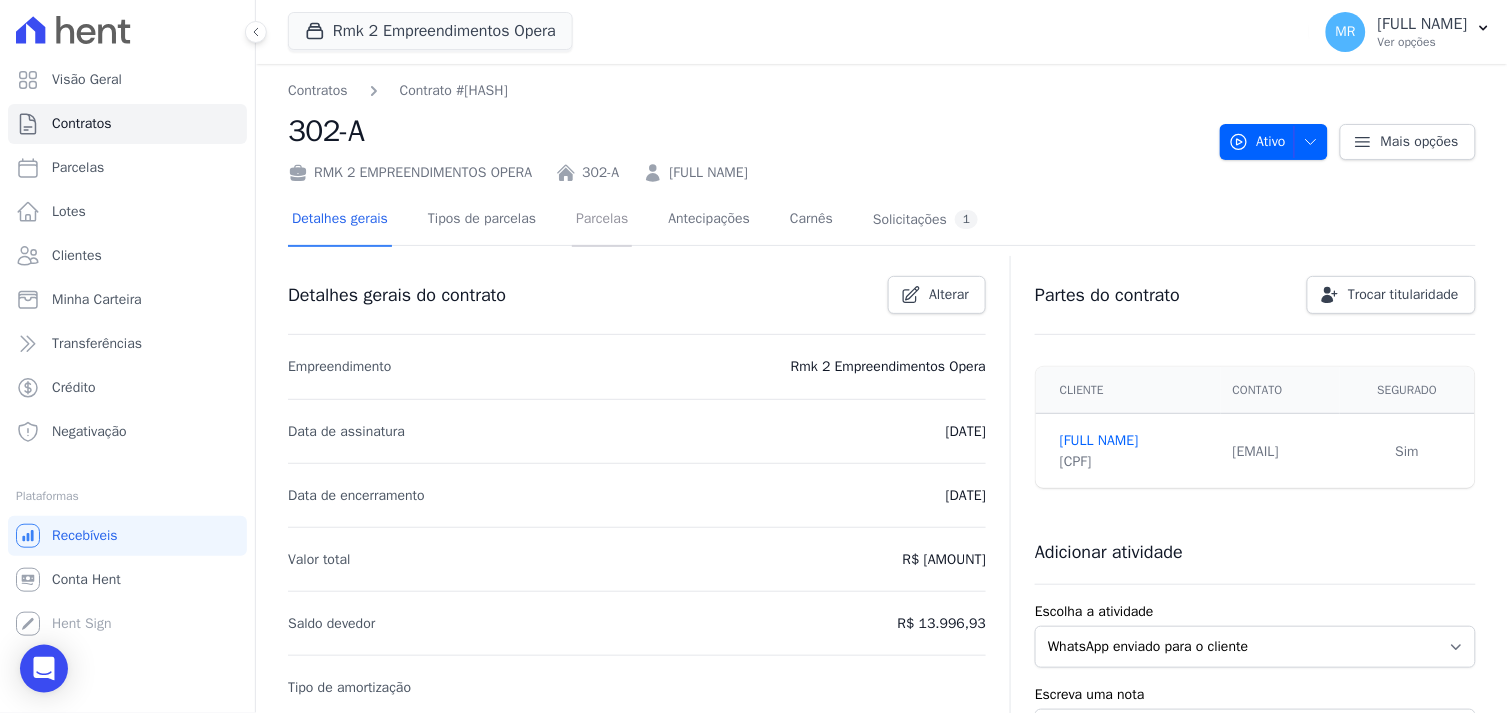 click on "Parcelas" at bounding box center [602, 220] 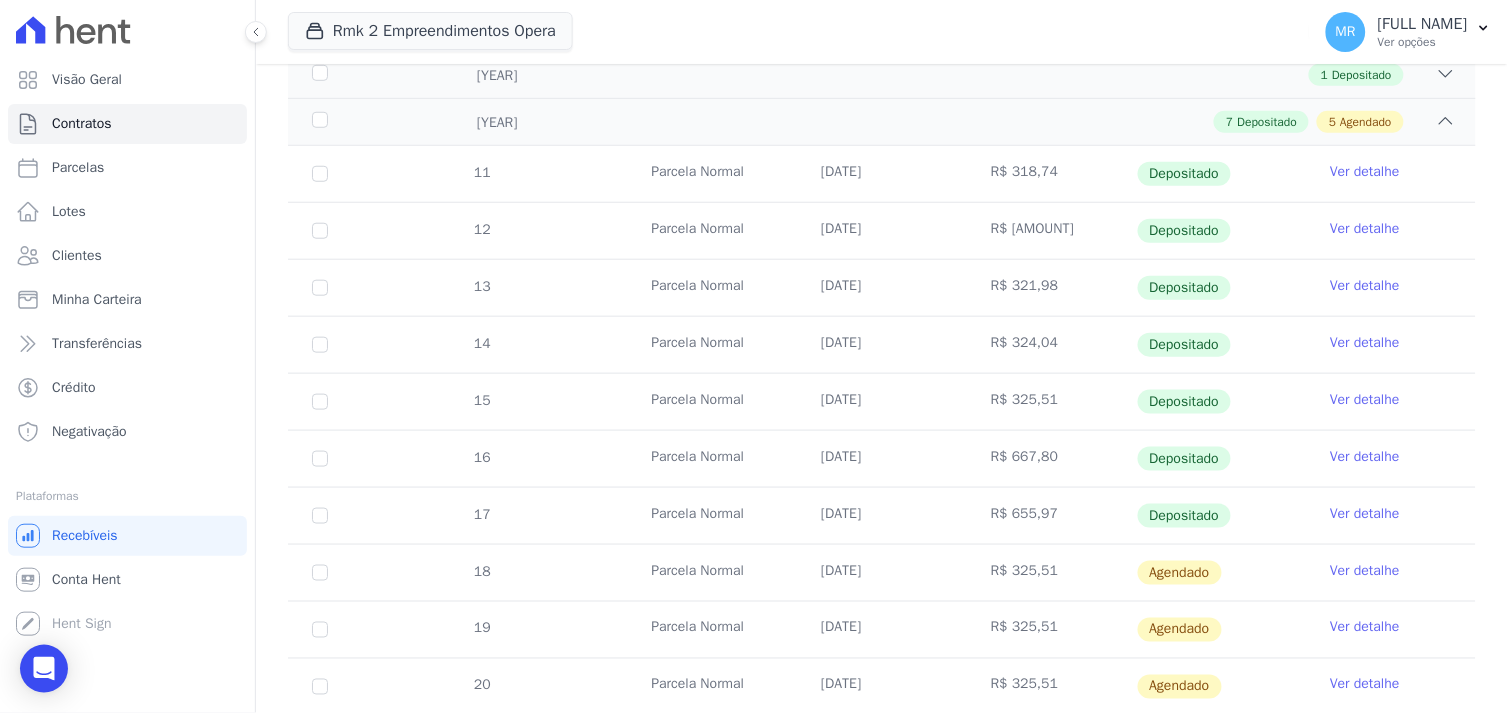 scroll, scrollTop: 444, scrollLeft: 0, axis: vertical 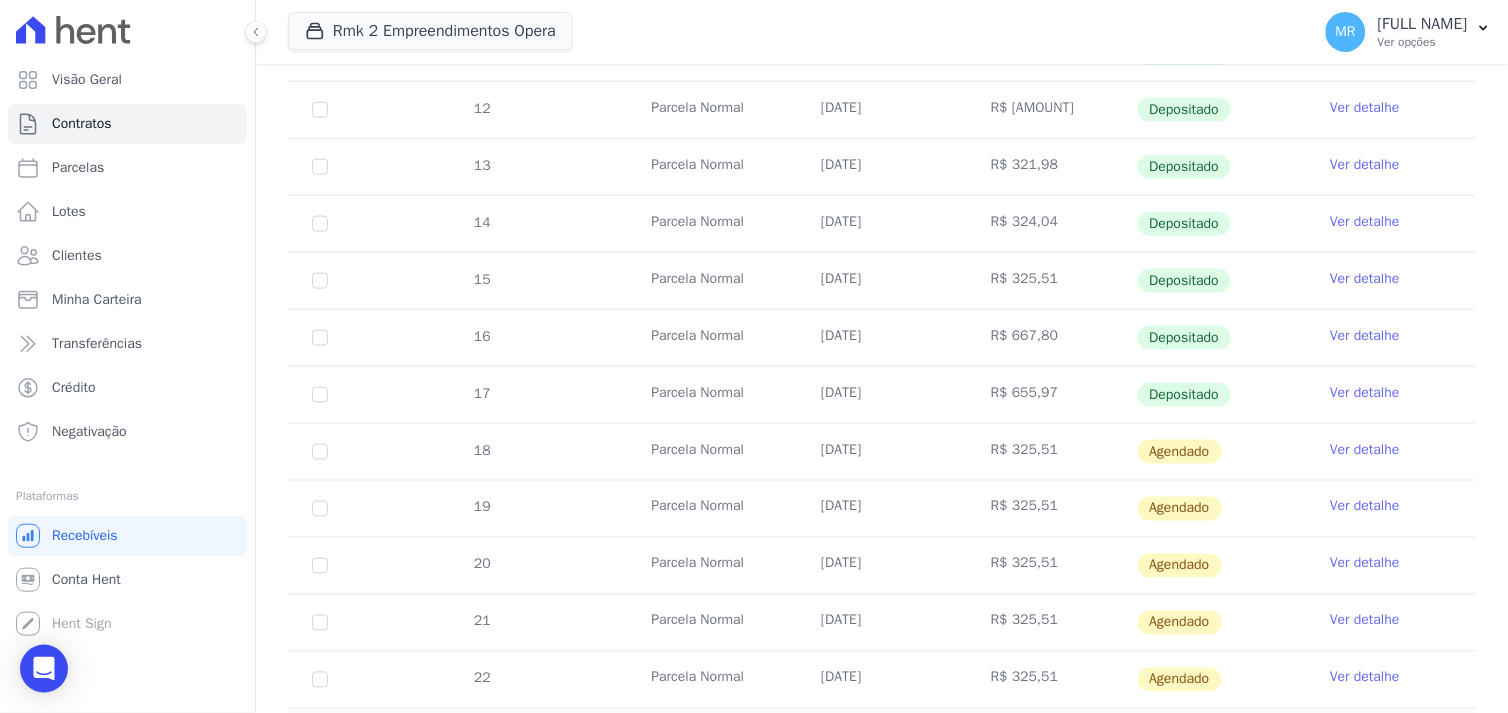 click on "Ver detalhe" at bounding box center [1365, 393] 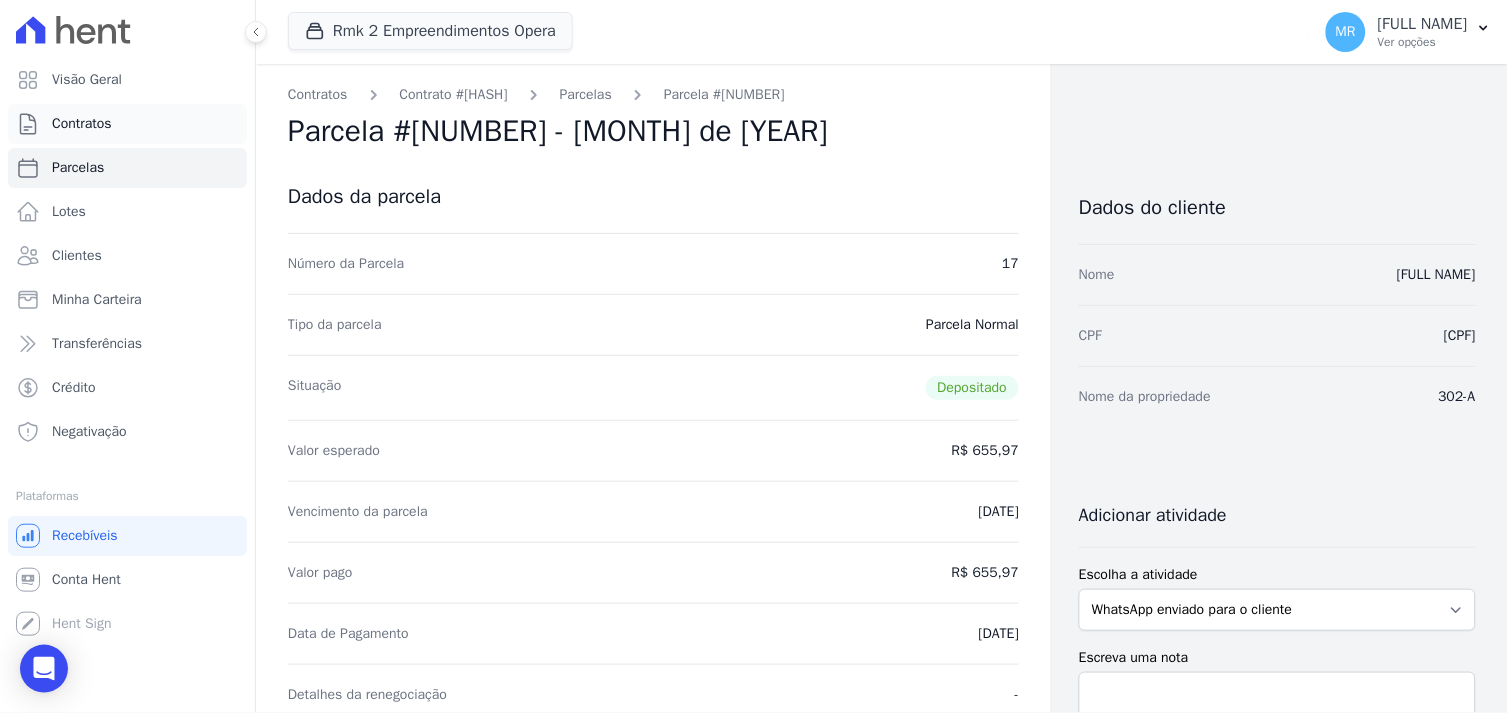click on "Contratos" at bounding box center [82, 124] 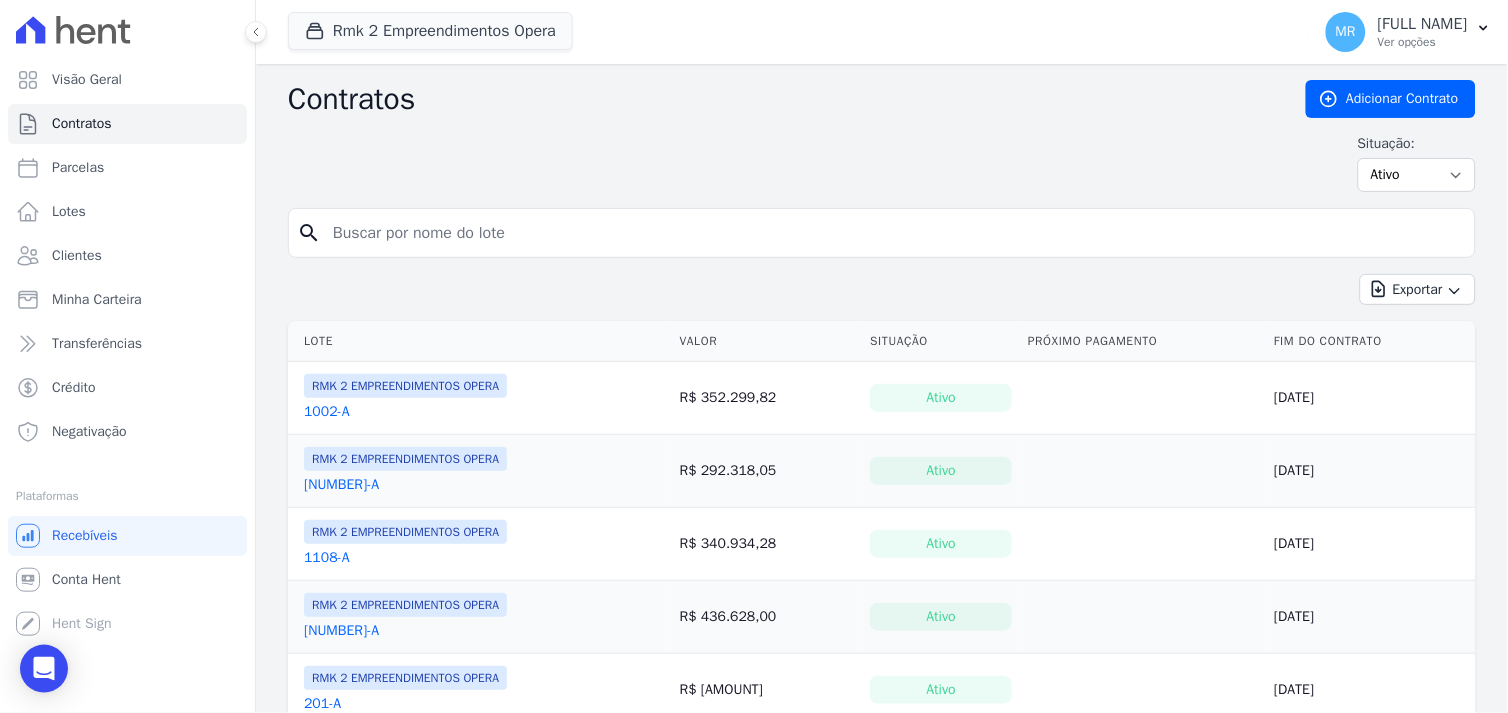 click at bounding box center (894, 233) 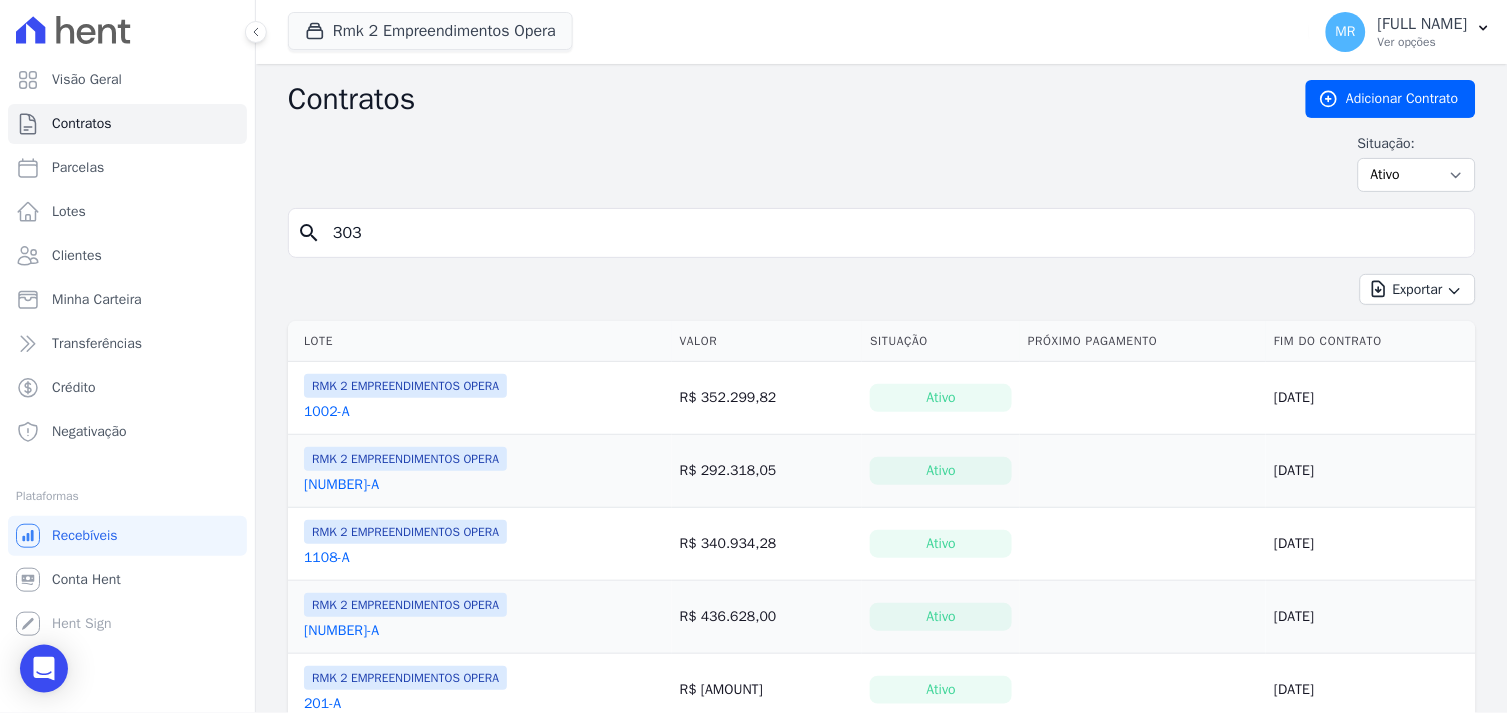 type on "303" 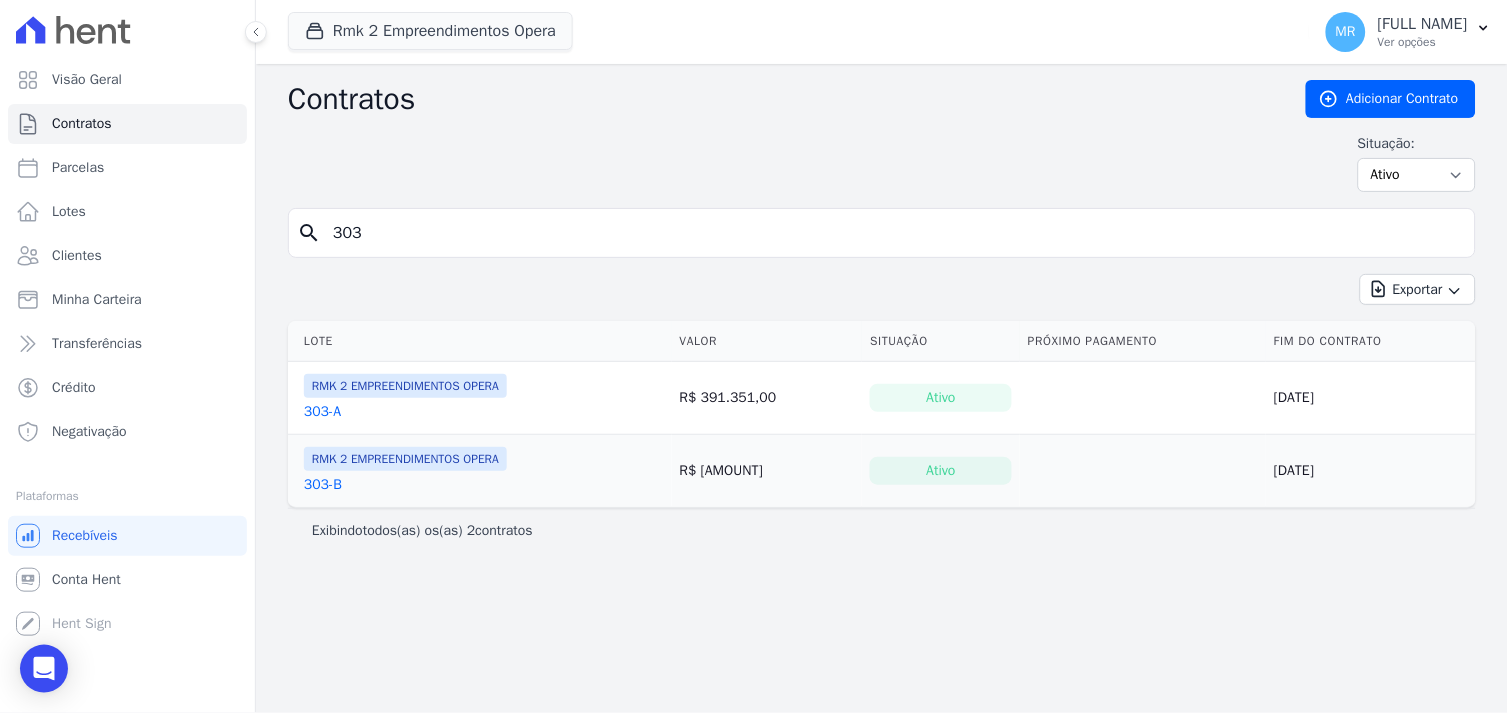 click on "303-A" at bounding box center [322, 412] 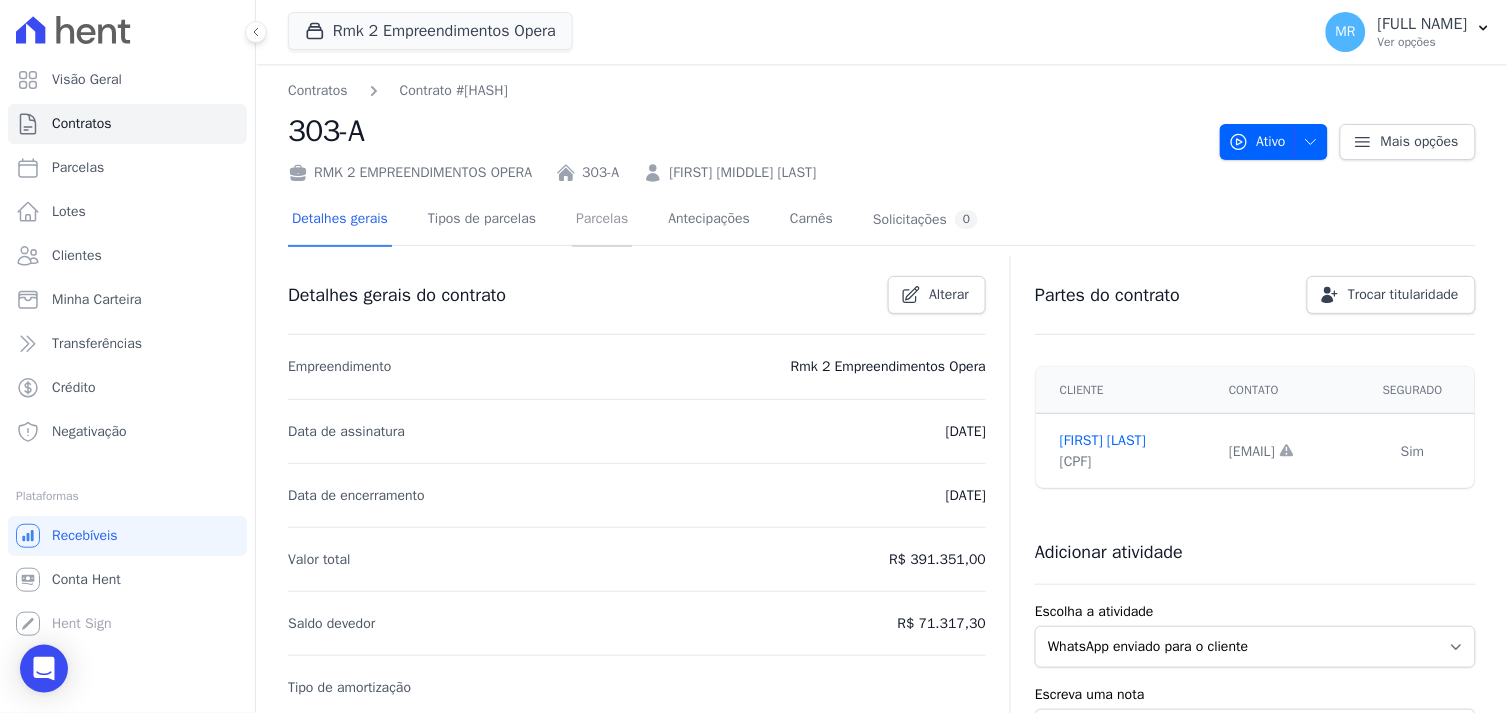 drag, startPoint x: 607, startPoint y: 220, endPoint x: 710, endPoint y: 336, distance: 155.12898 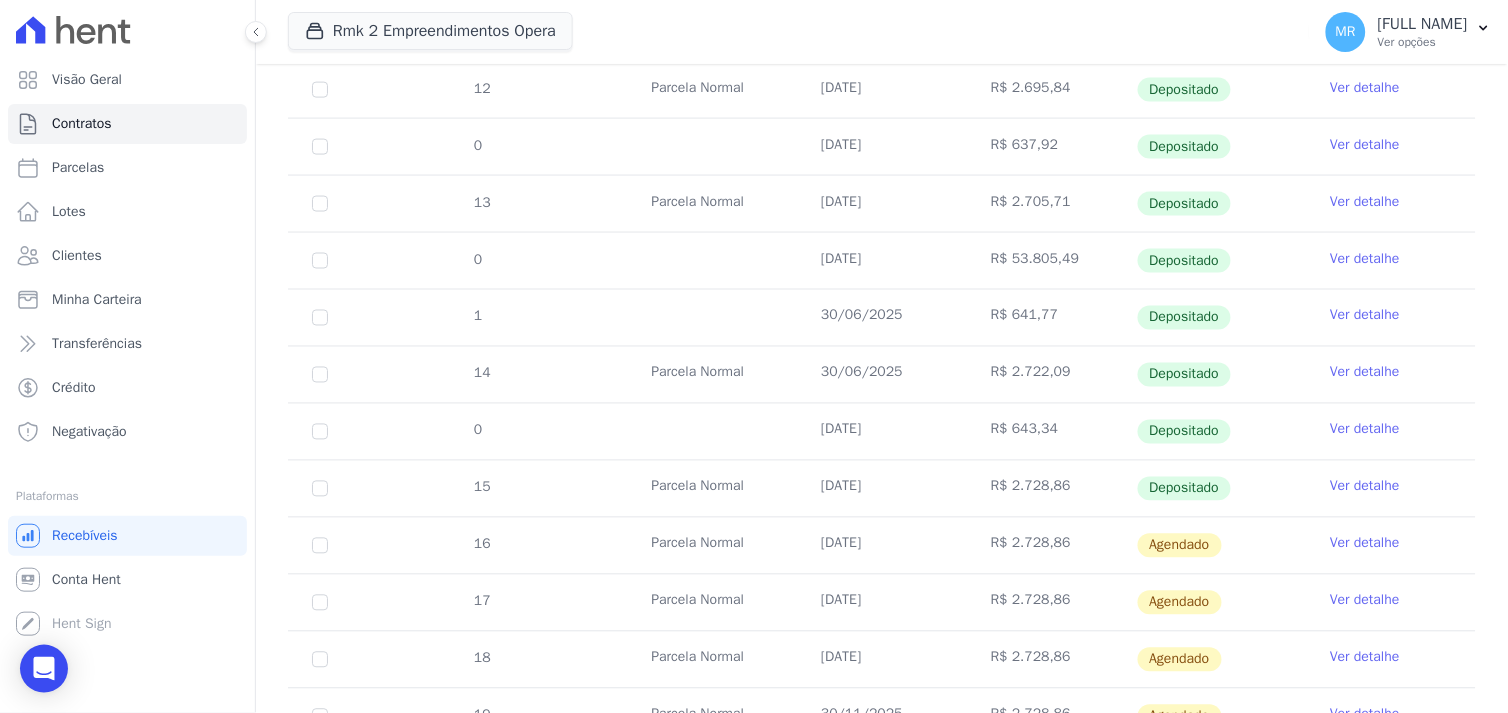 scroll, scrollTop: 666, scrollLeft: 0, axis: vertical 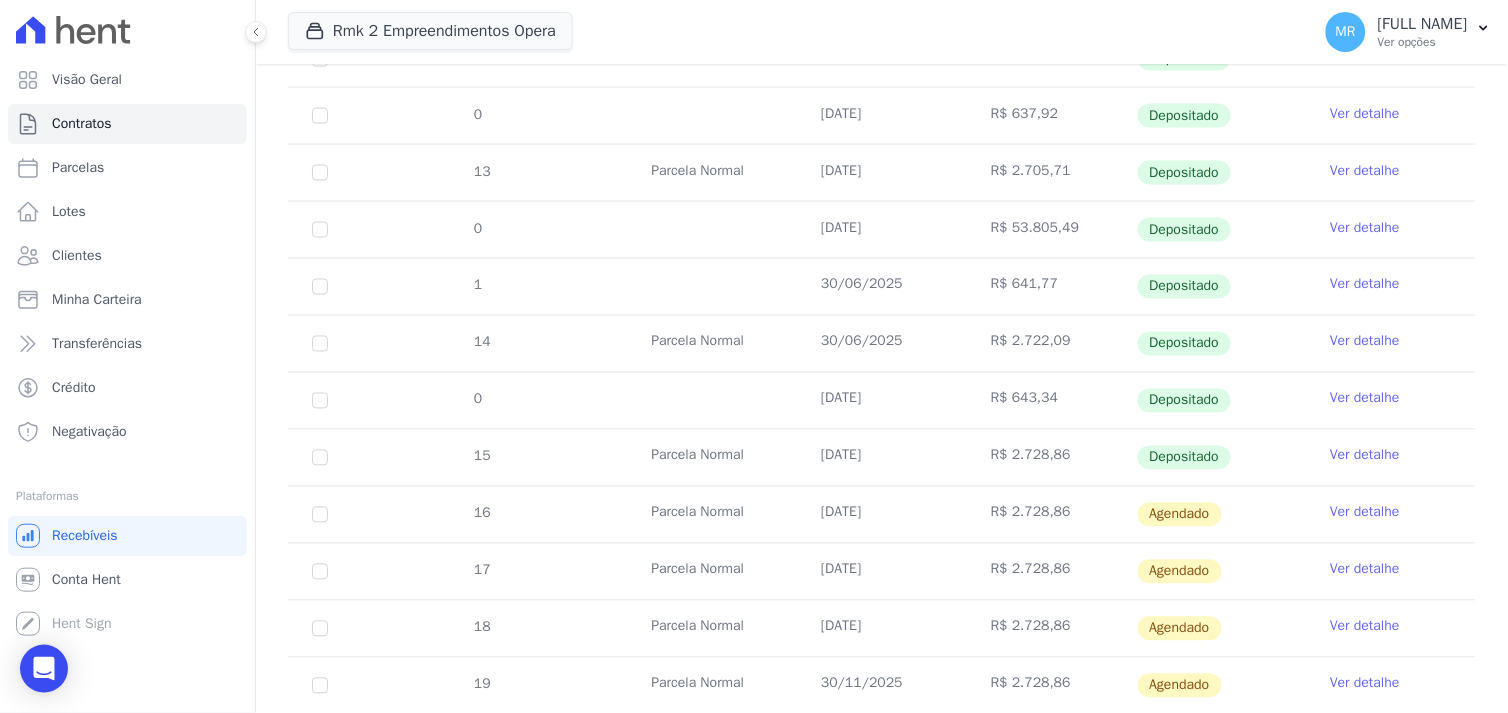 click on "Ver detalhe" at bounding box center (1365, 456) 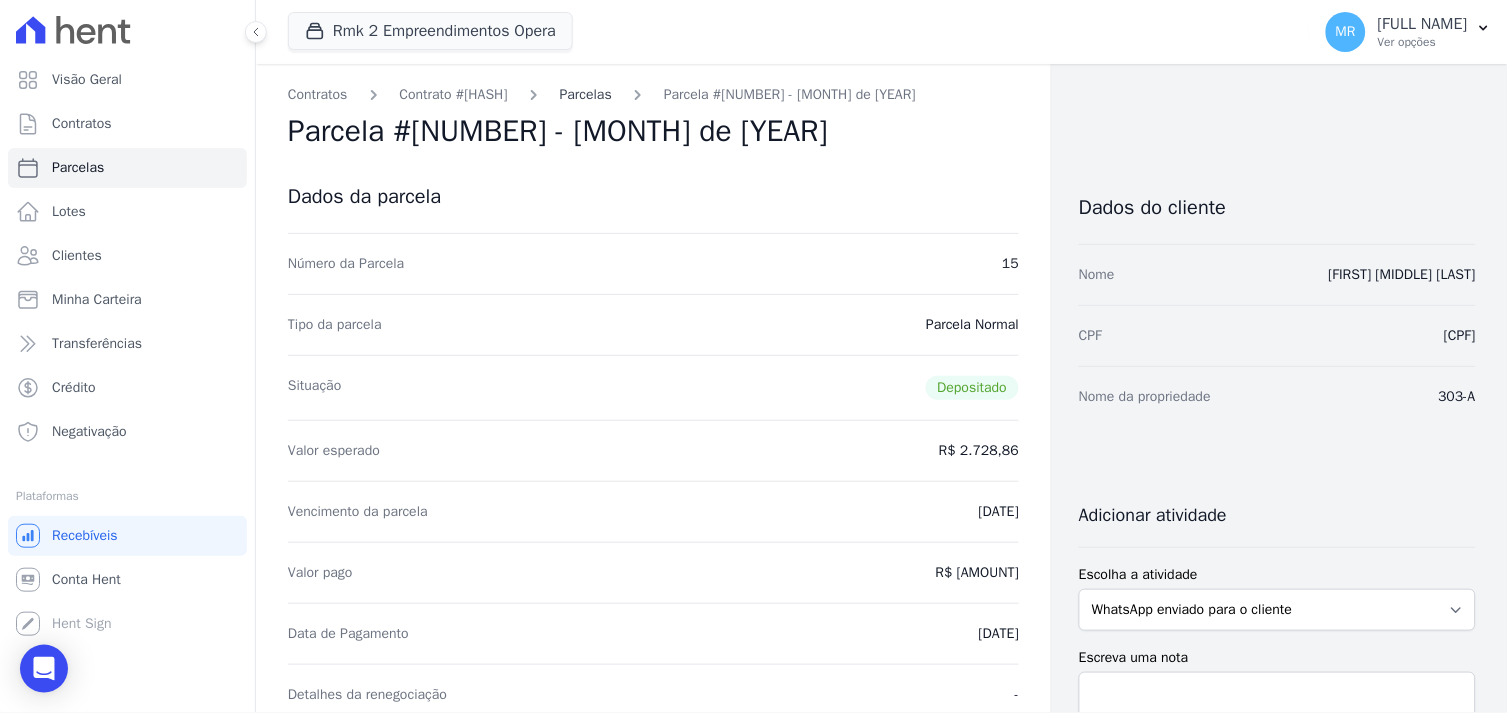 click on "Parcelas" at bounding box center [586, 94] 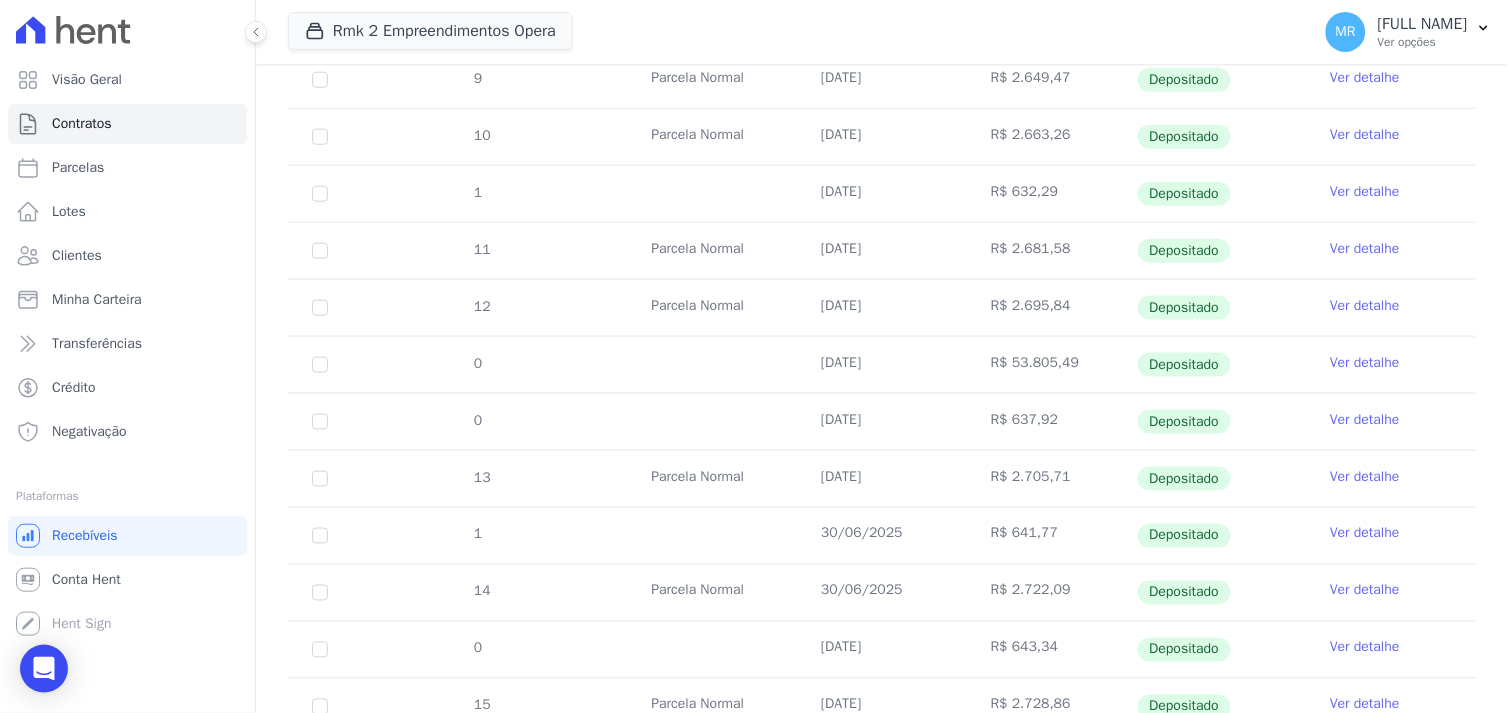 scroll, scrollTop: 555, scrollLeft: 0, axis: vertical 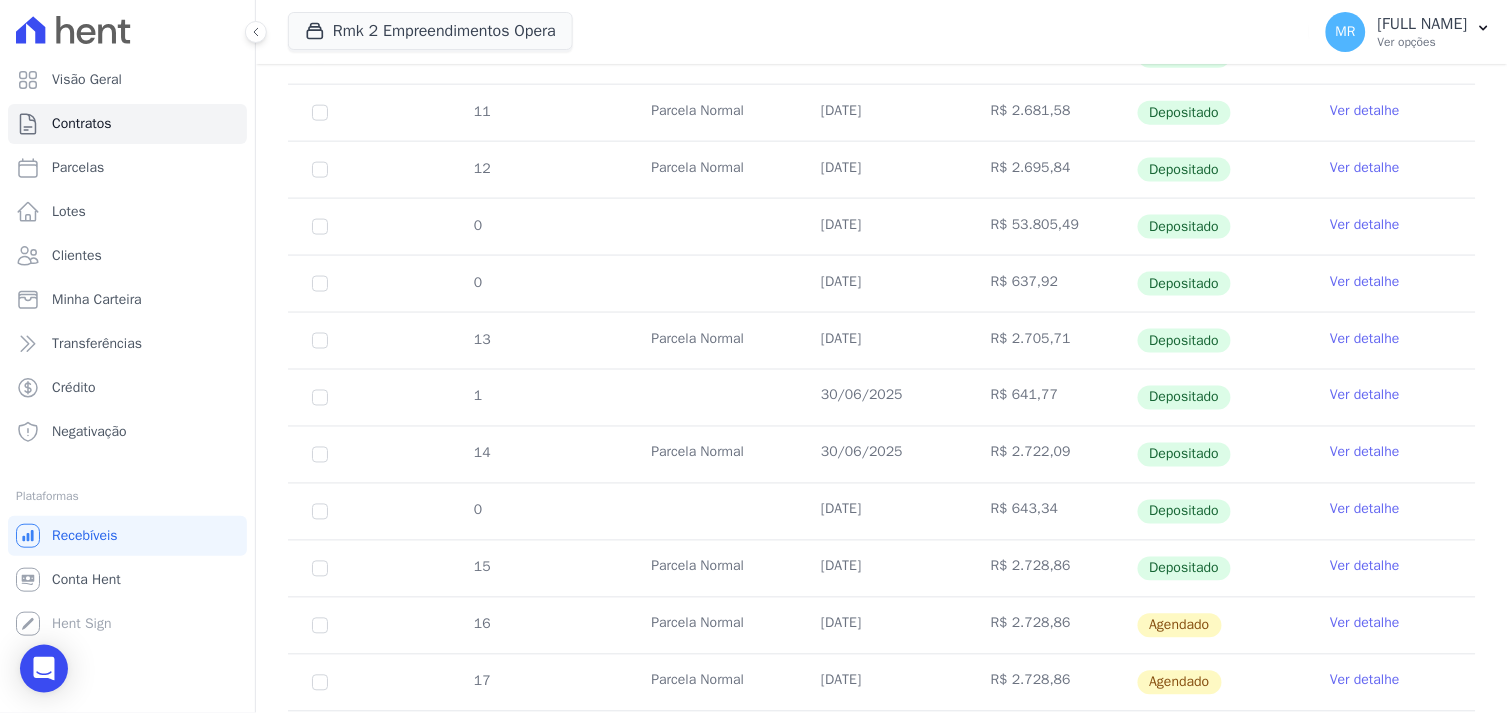 click on "Ver detalhe" at bounding box center (1365, 510) 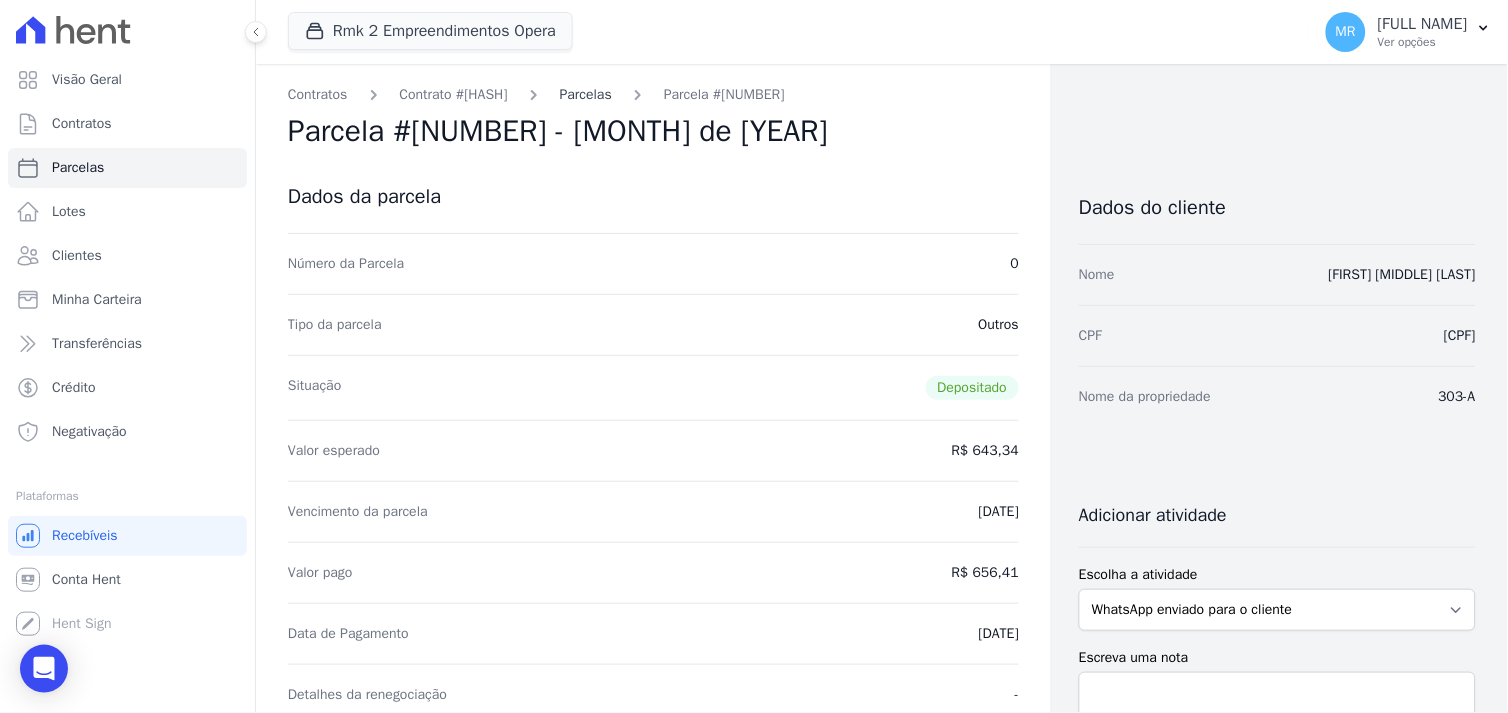 click on "Parcelas" at bounding box center (586, 94) 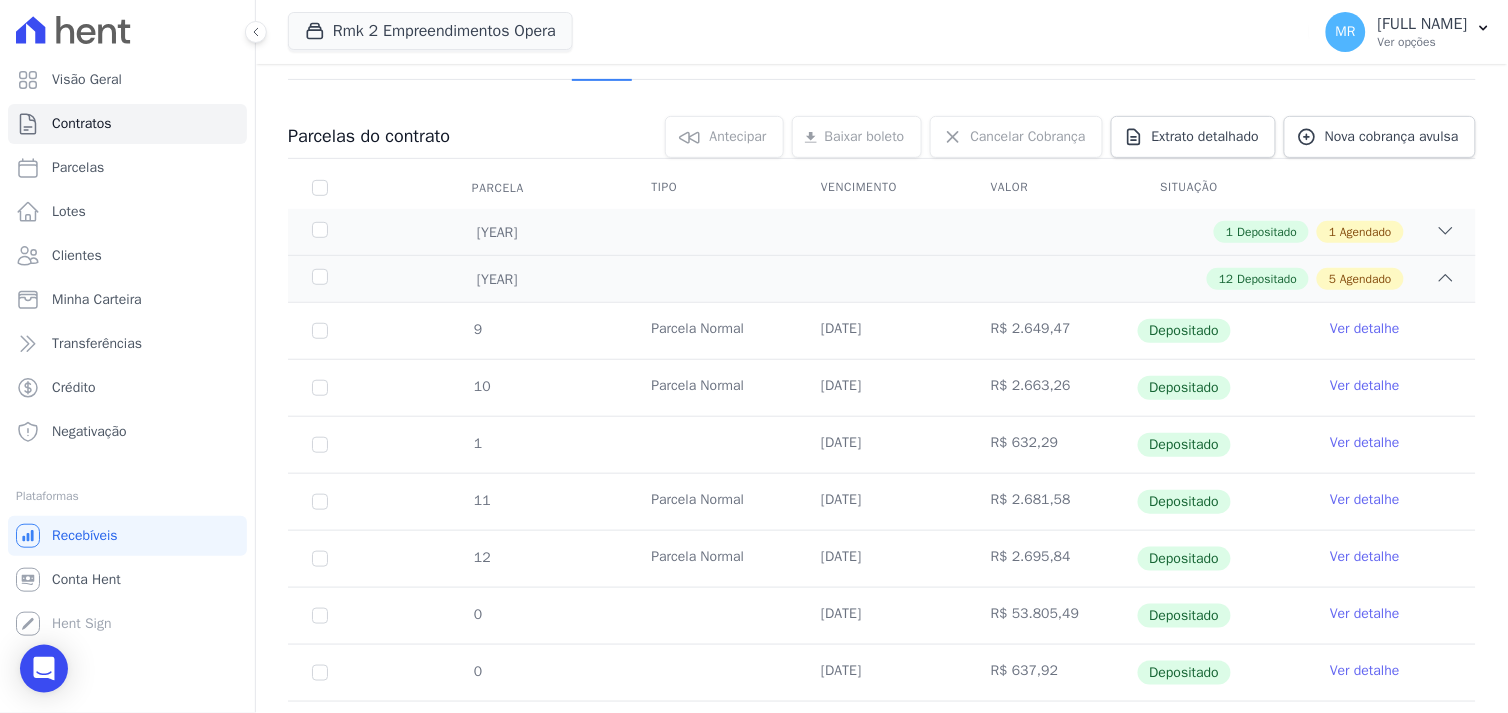 scroll, scrollTop: 555, scrollLeft: 0, axis: vertical 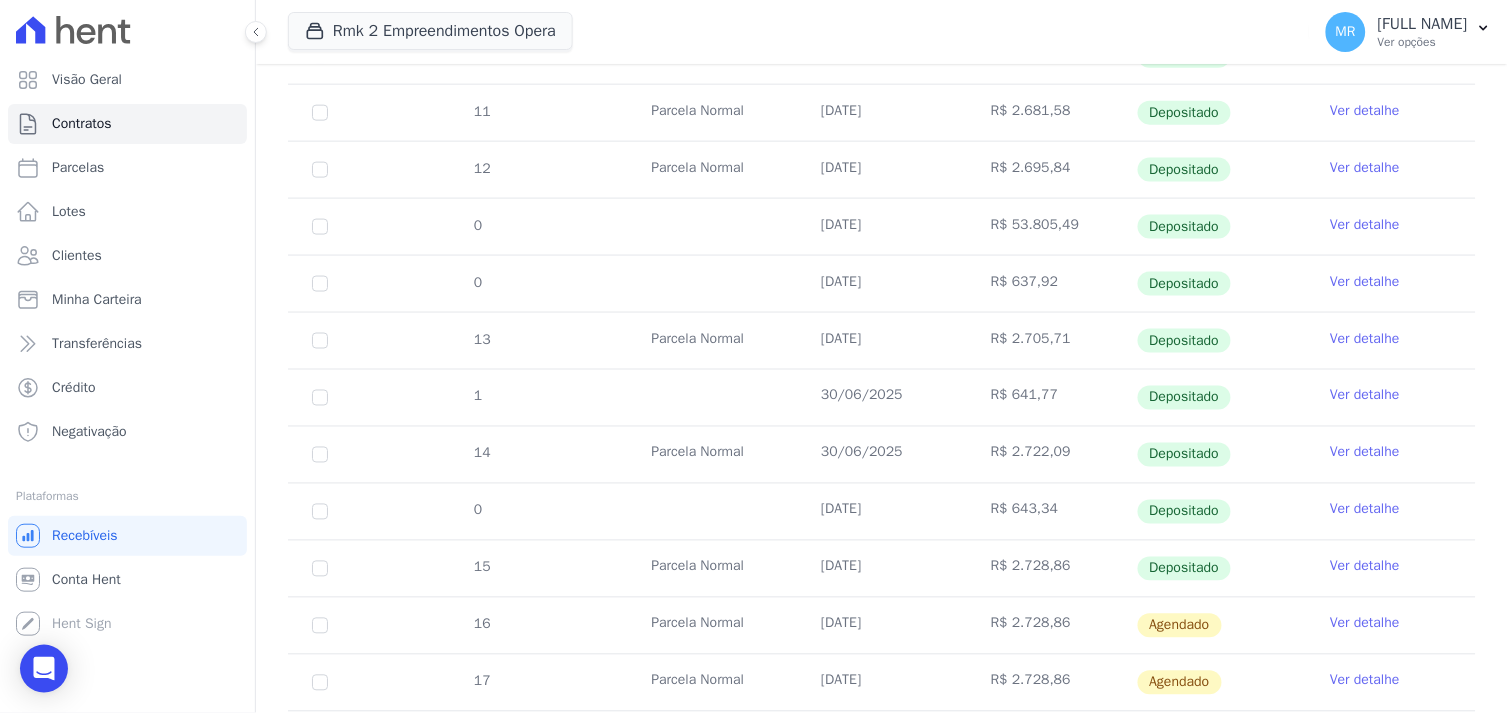 click on "Ver detalhe" at bounding box center (1365, 567) 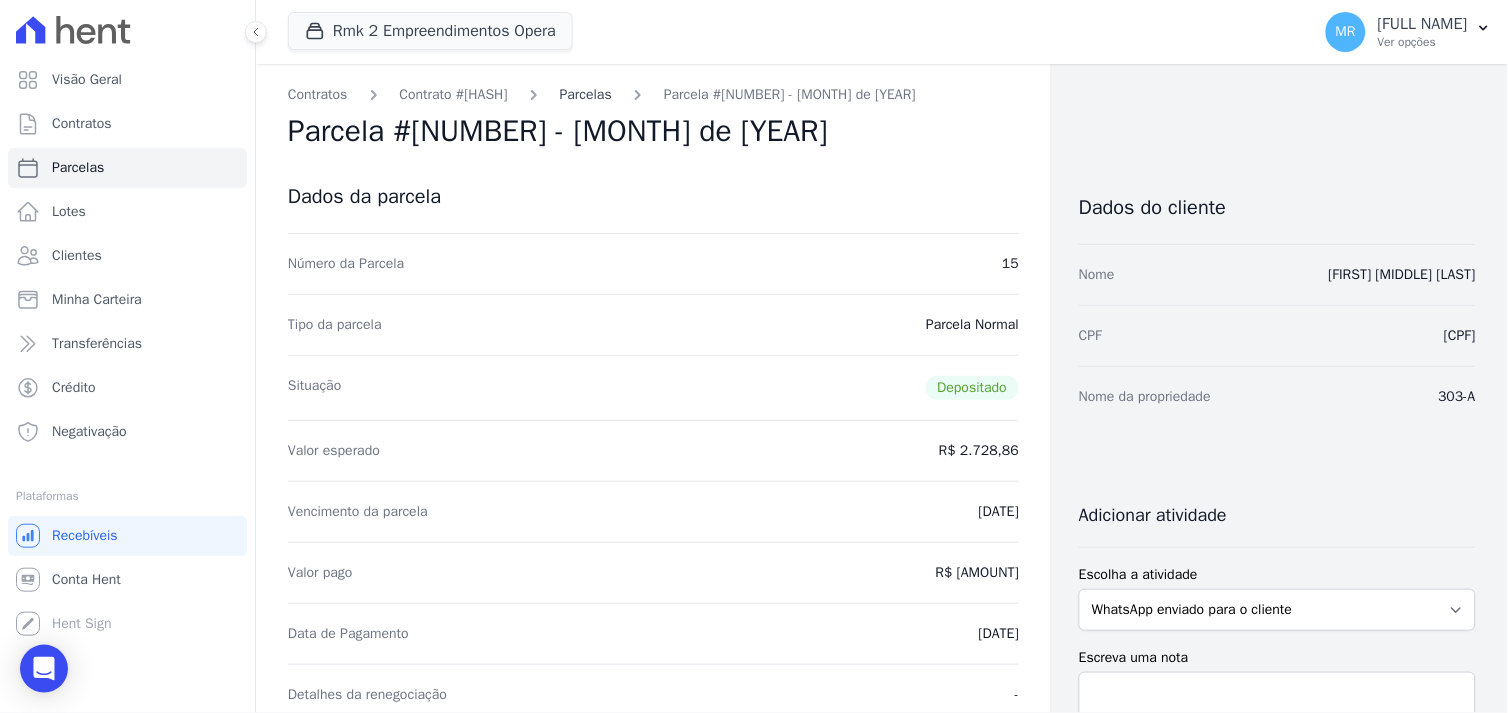 click on "Parcelas" at bounding box center [586, 94] 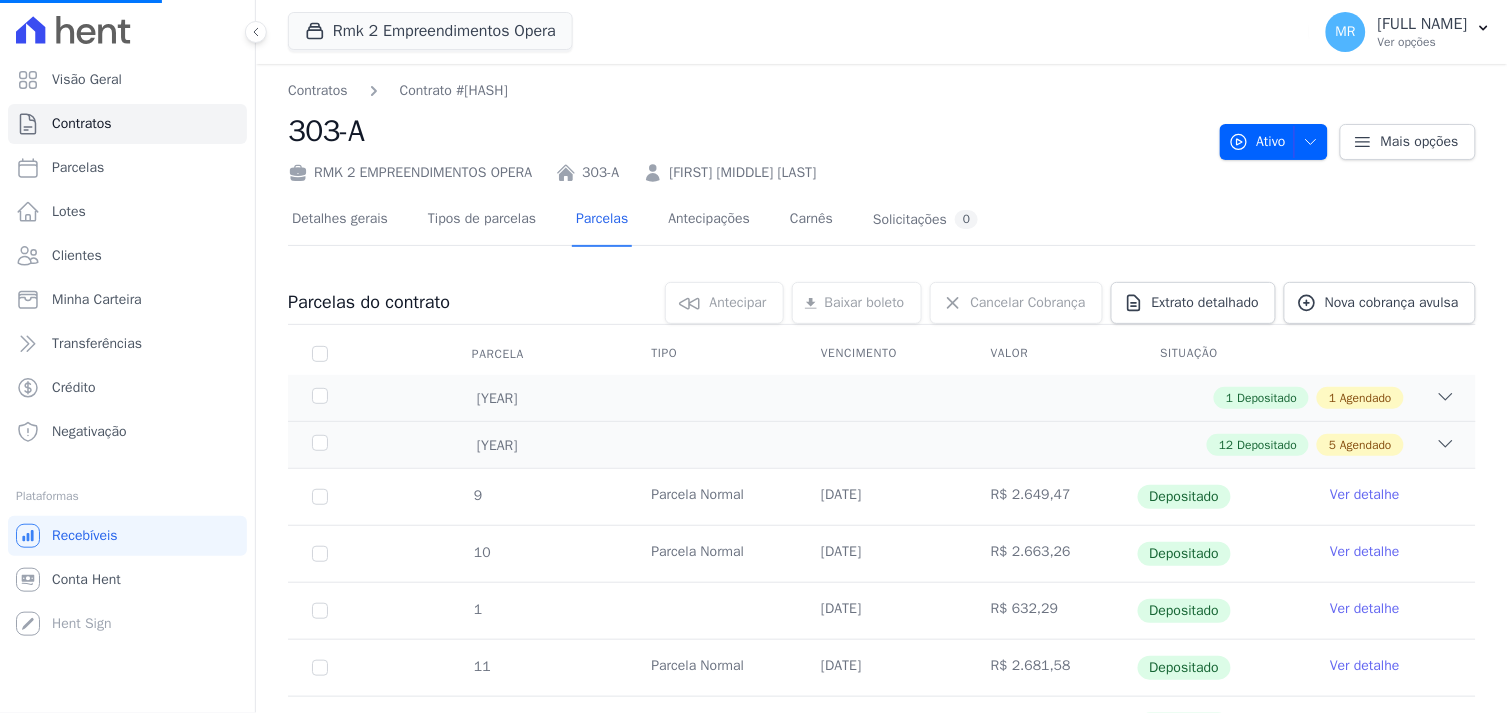 scroll, scrollTop: 444, scrollLeft: 0, axis: vertical 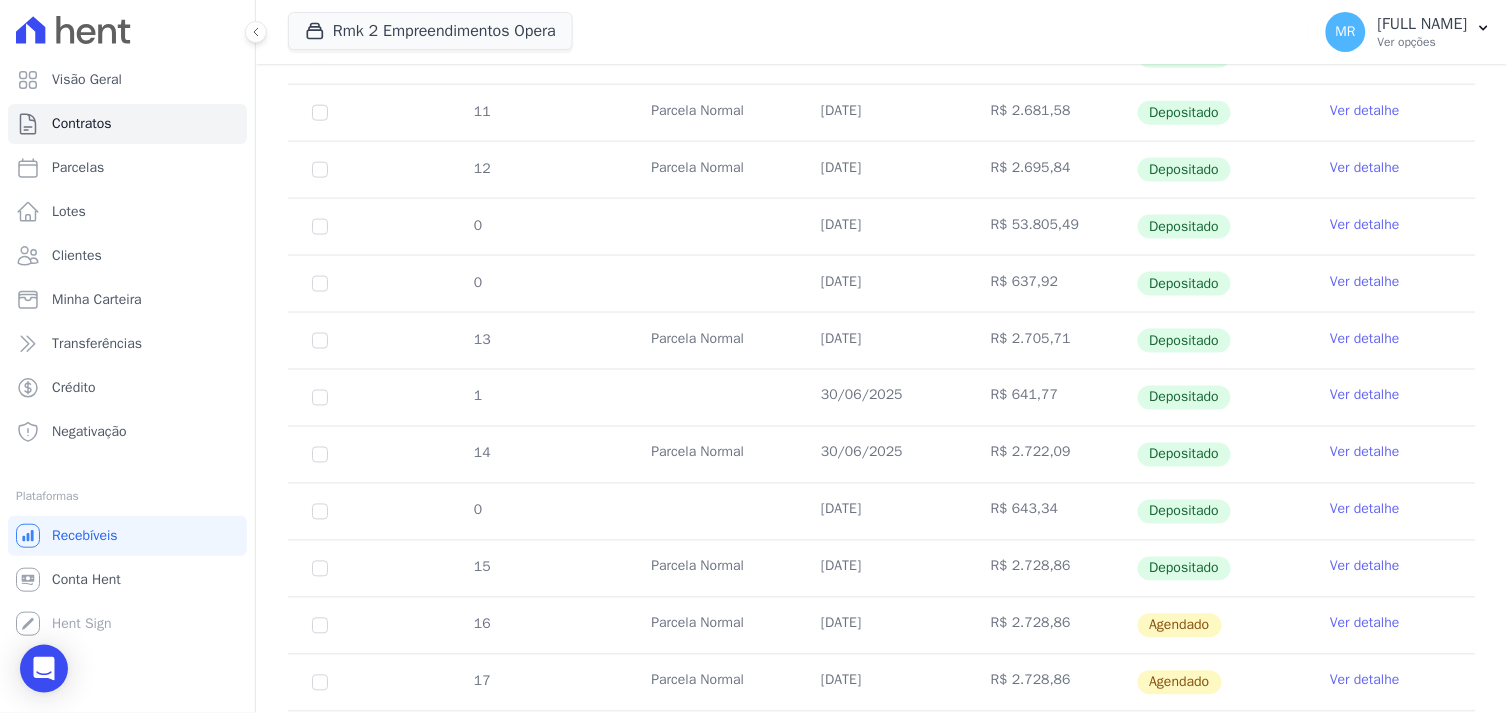 click on "Ver detalhe" at bounding box center (1365, 510) 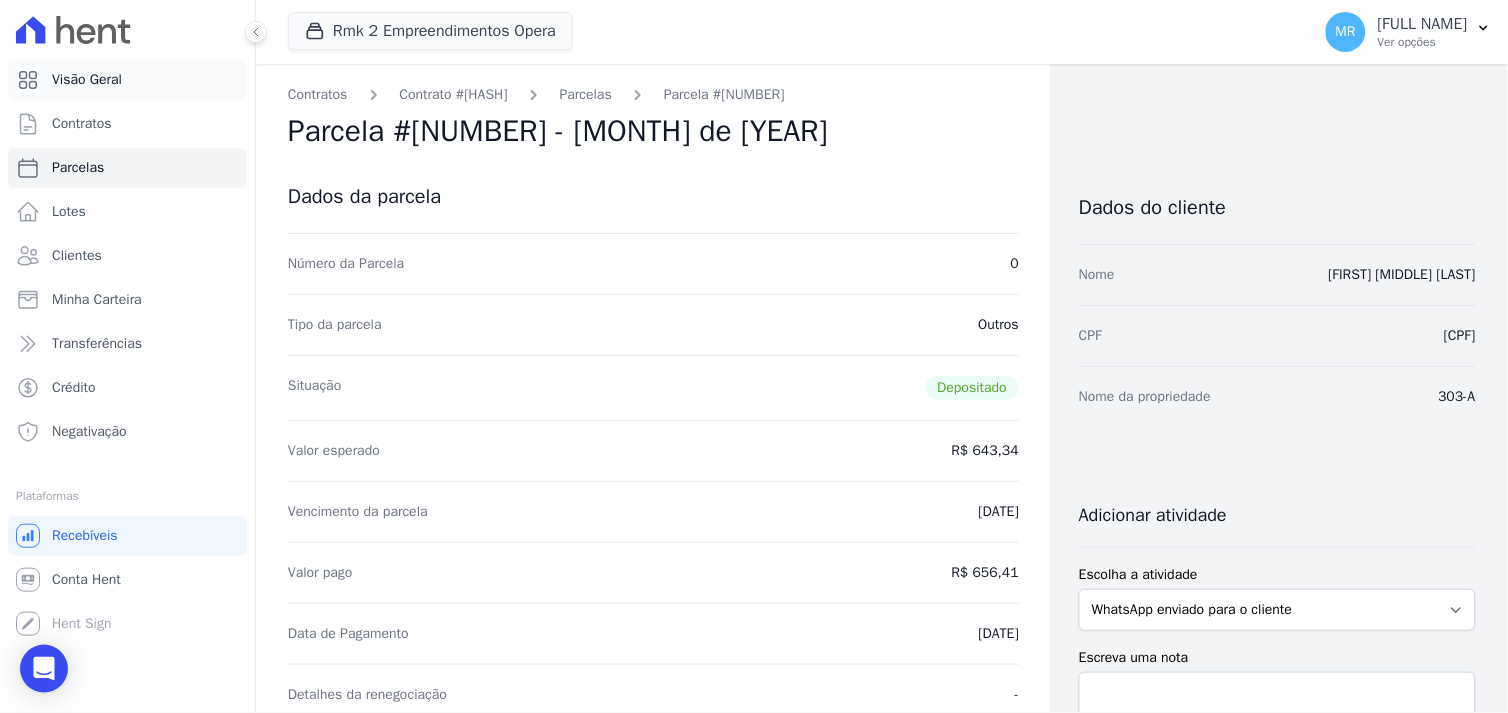 click on "Visão Geral" at bounding box center [87, 80] 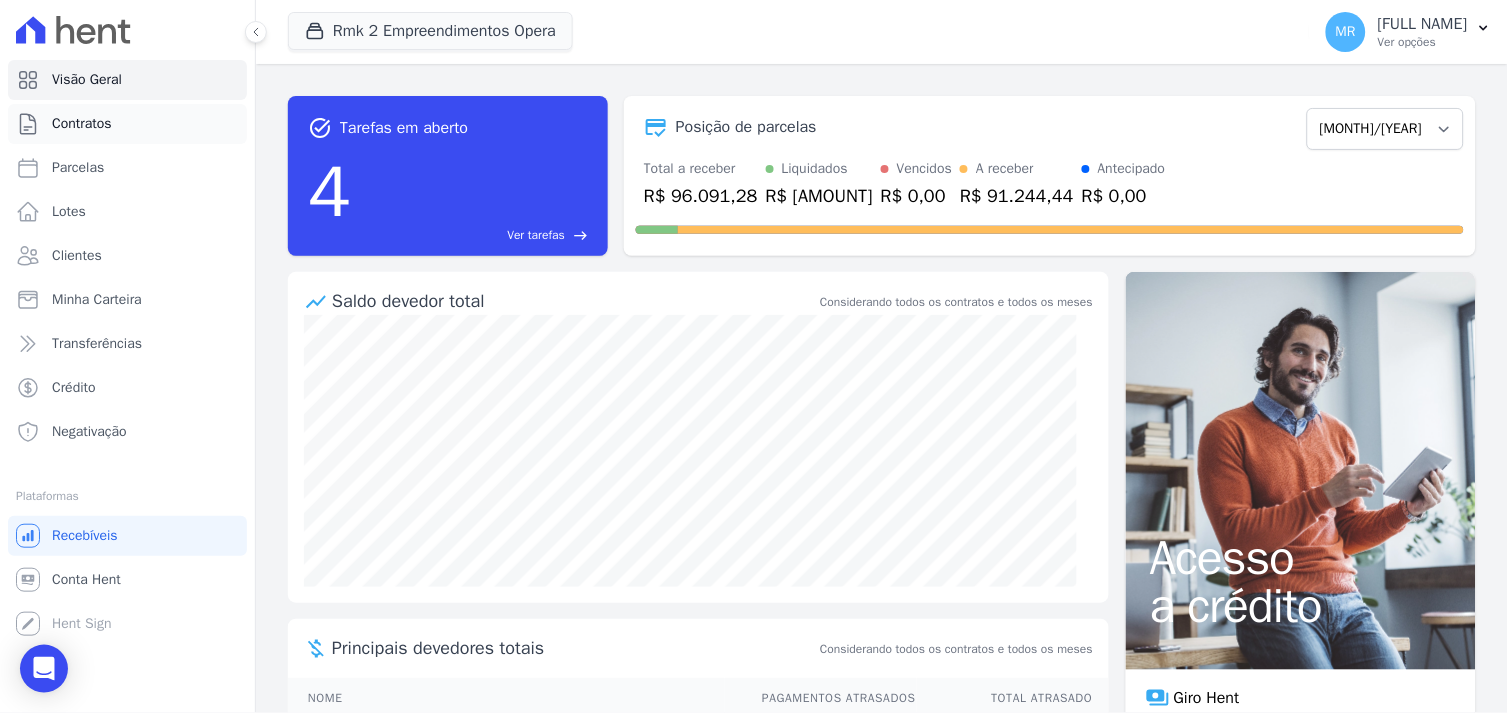 click on "Contratos" at bounding box center [82, 124] 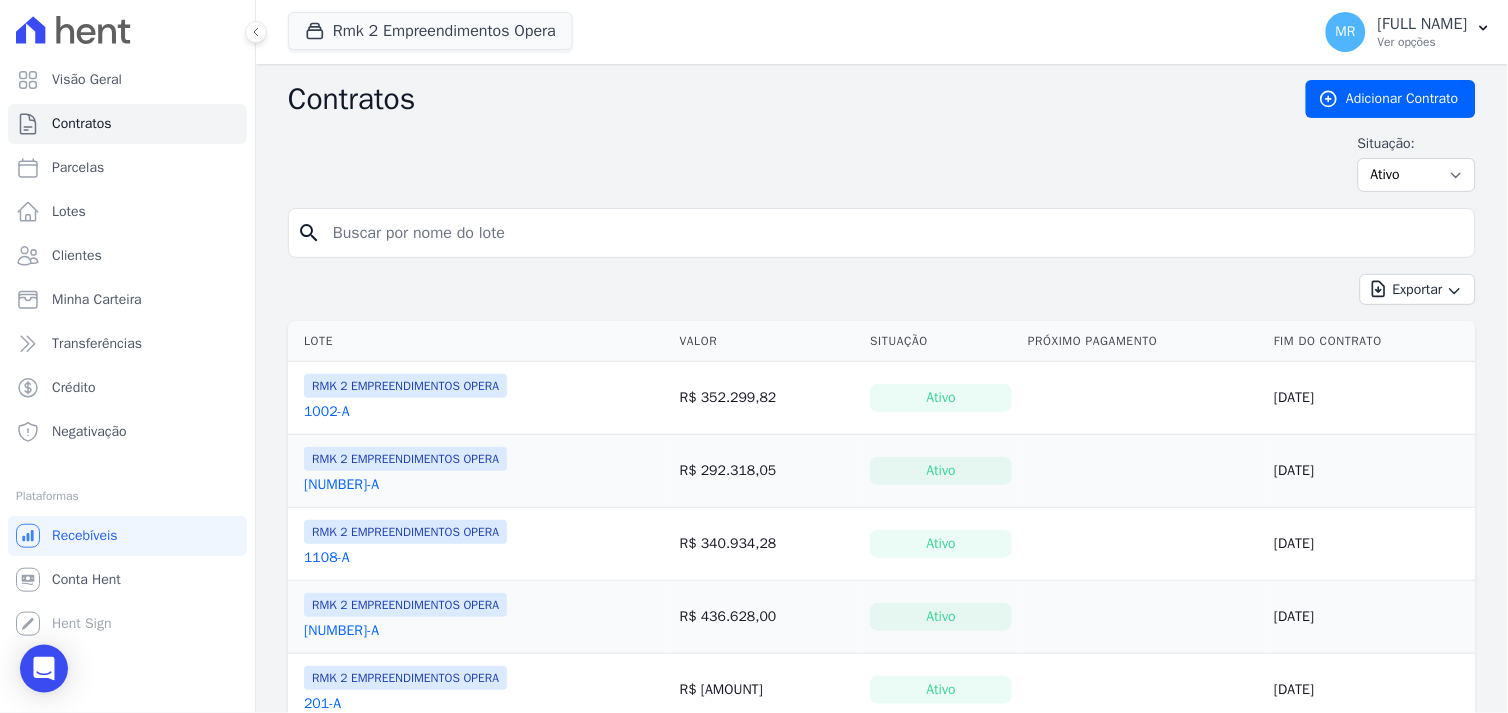 click at bounding box center [894, 233] 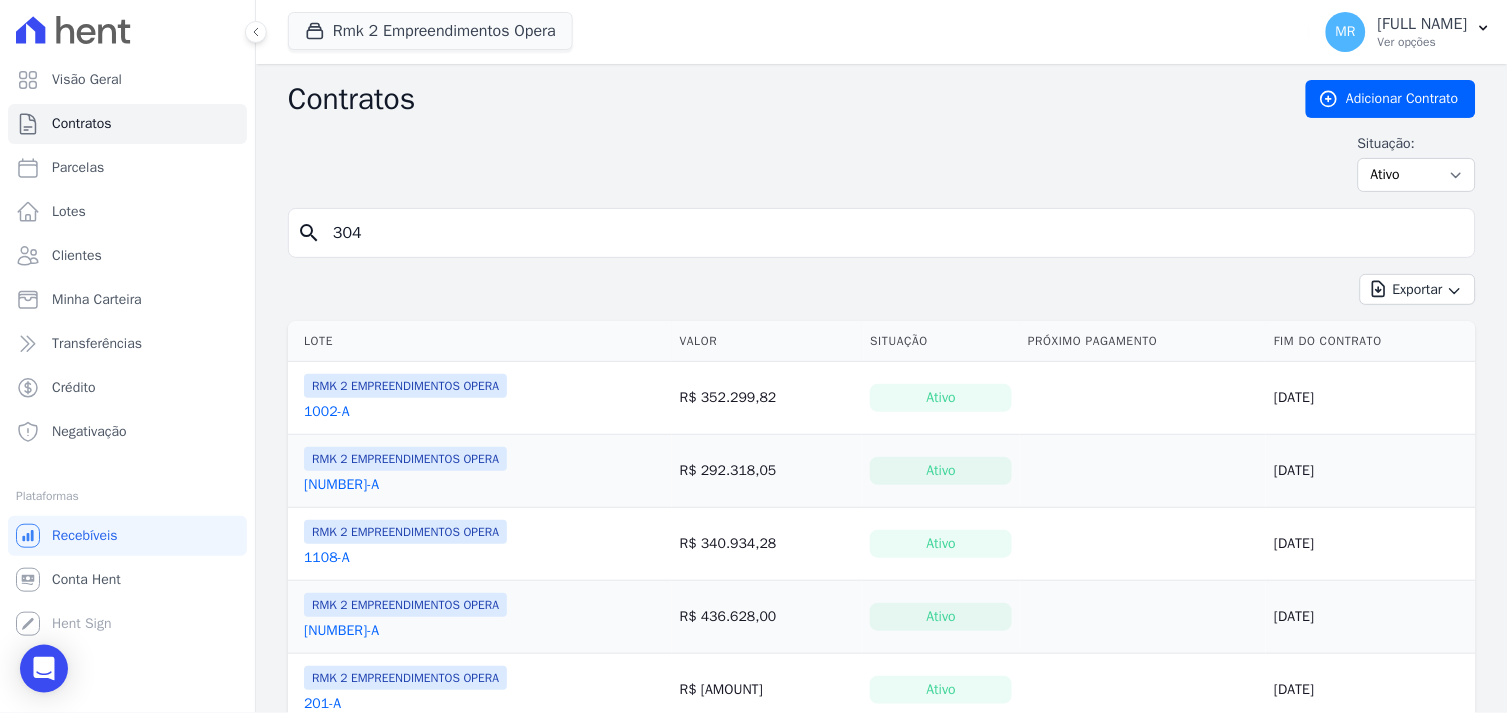 type on "304" 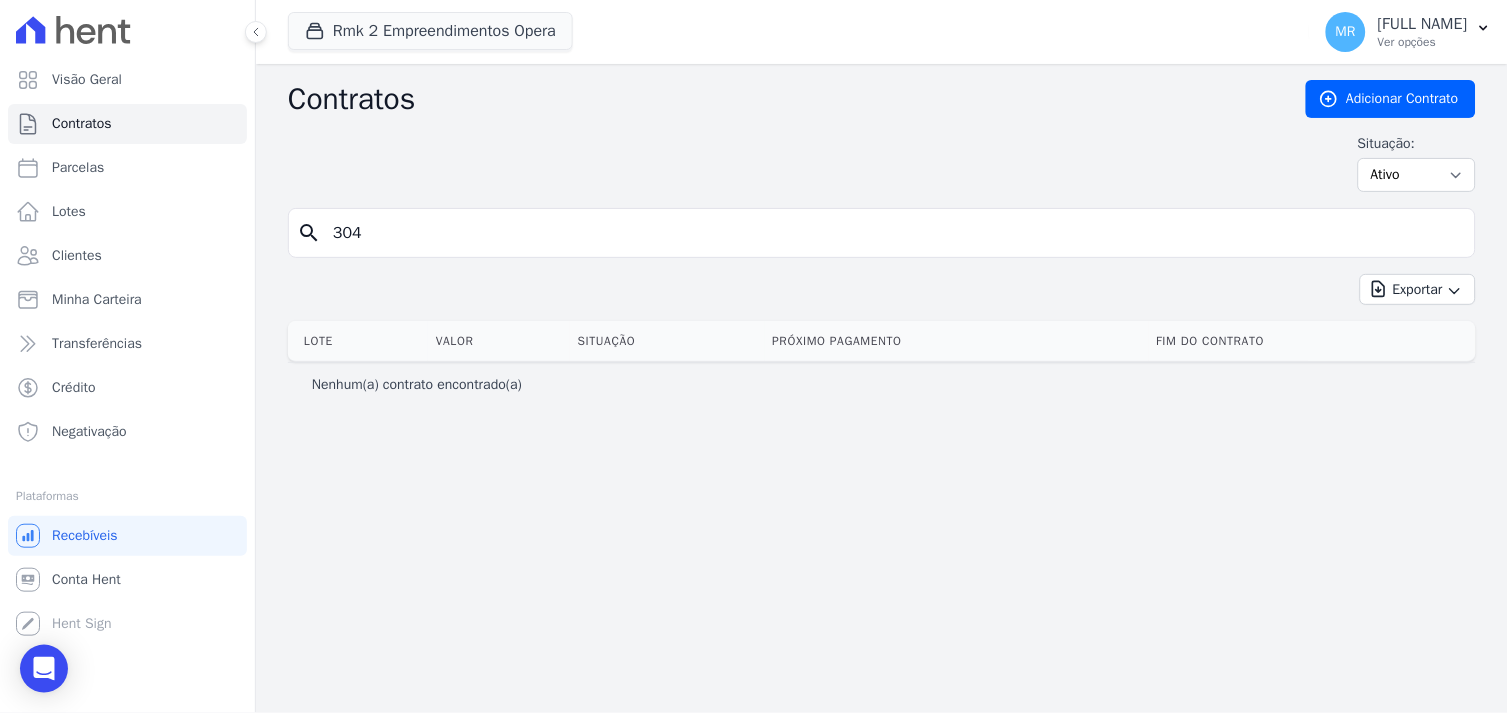 click on "304" at bounding box center [894, 233] 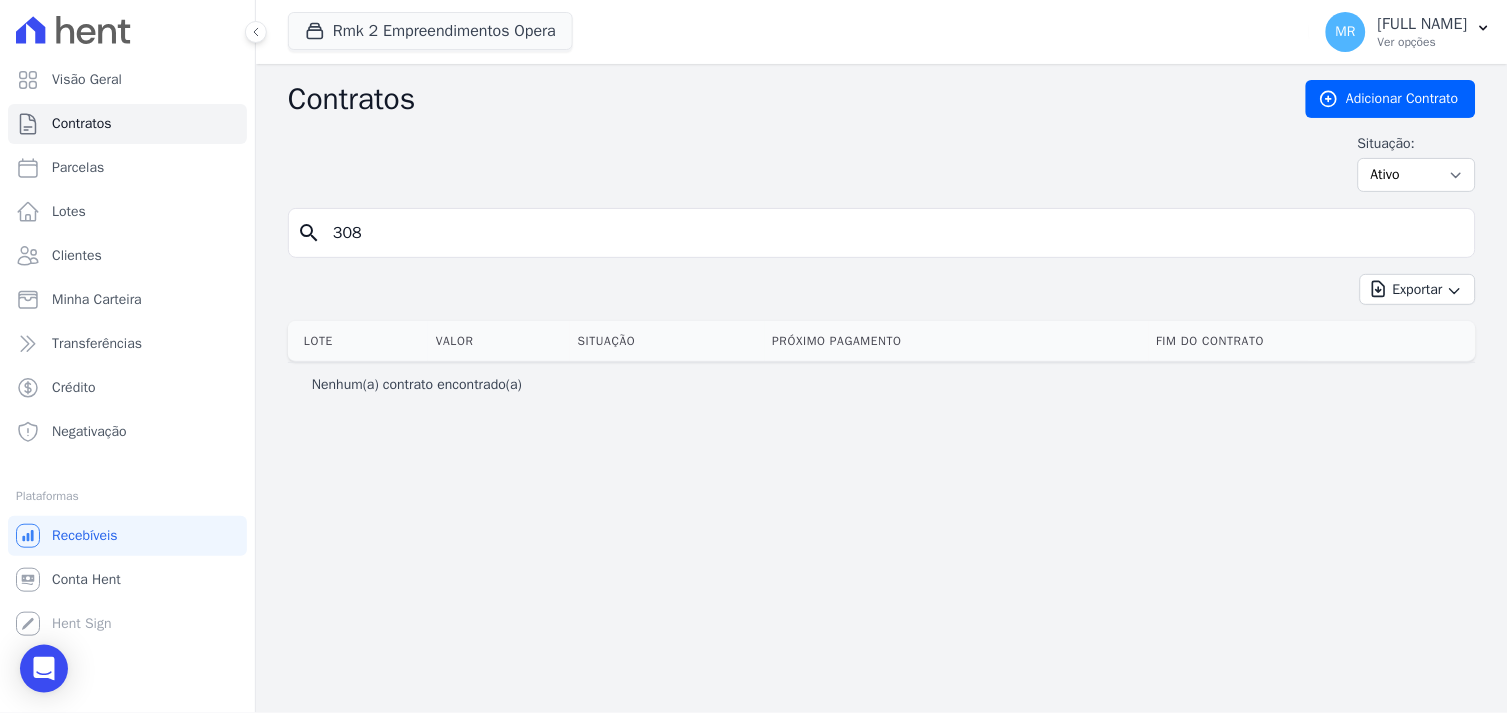 type on "308" 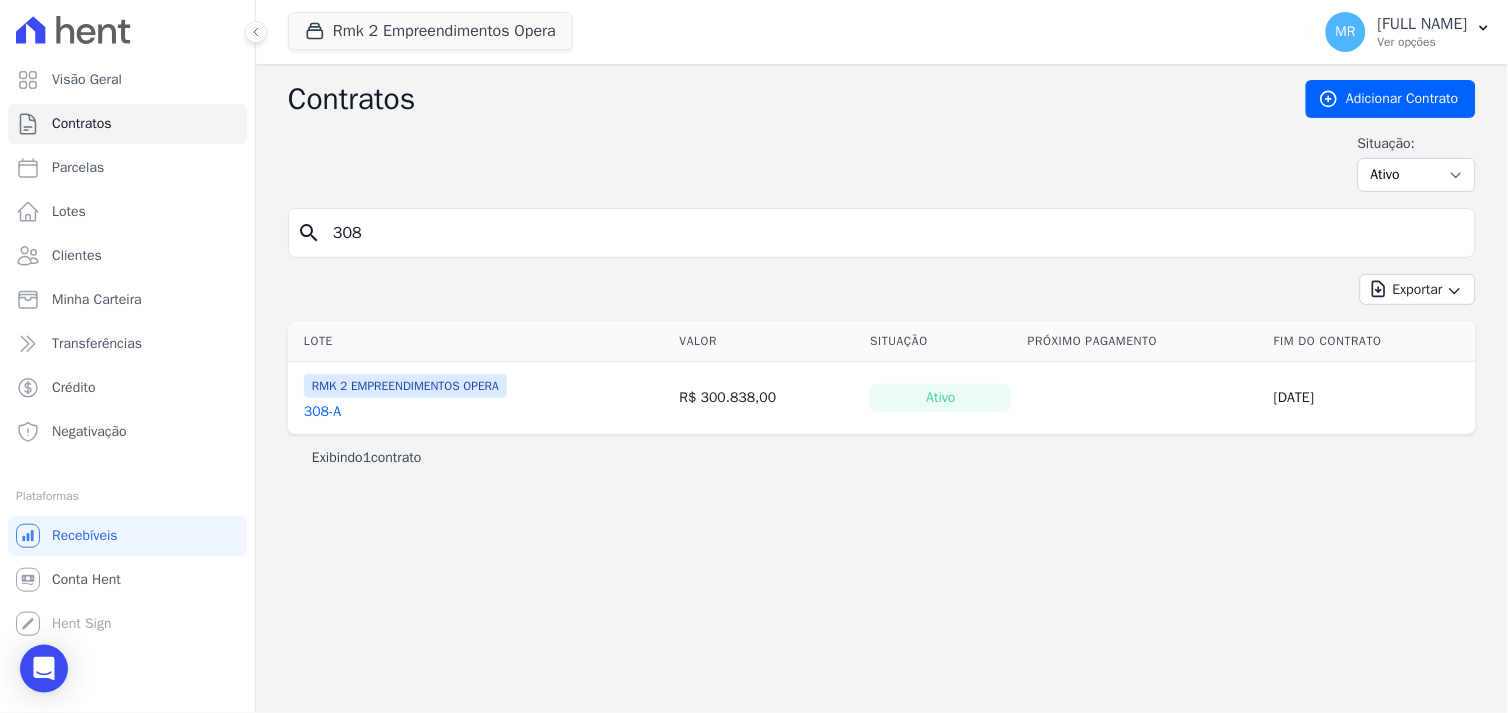 click on "308-A" at bounding box center [322, 412] 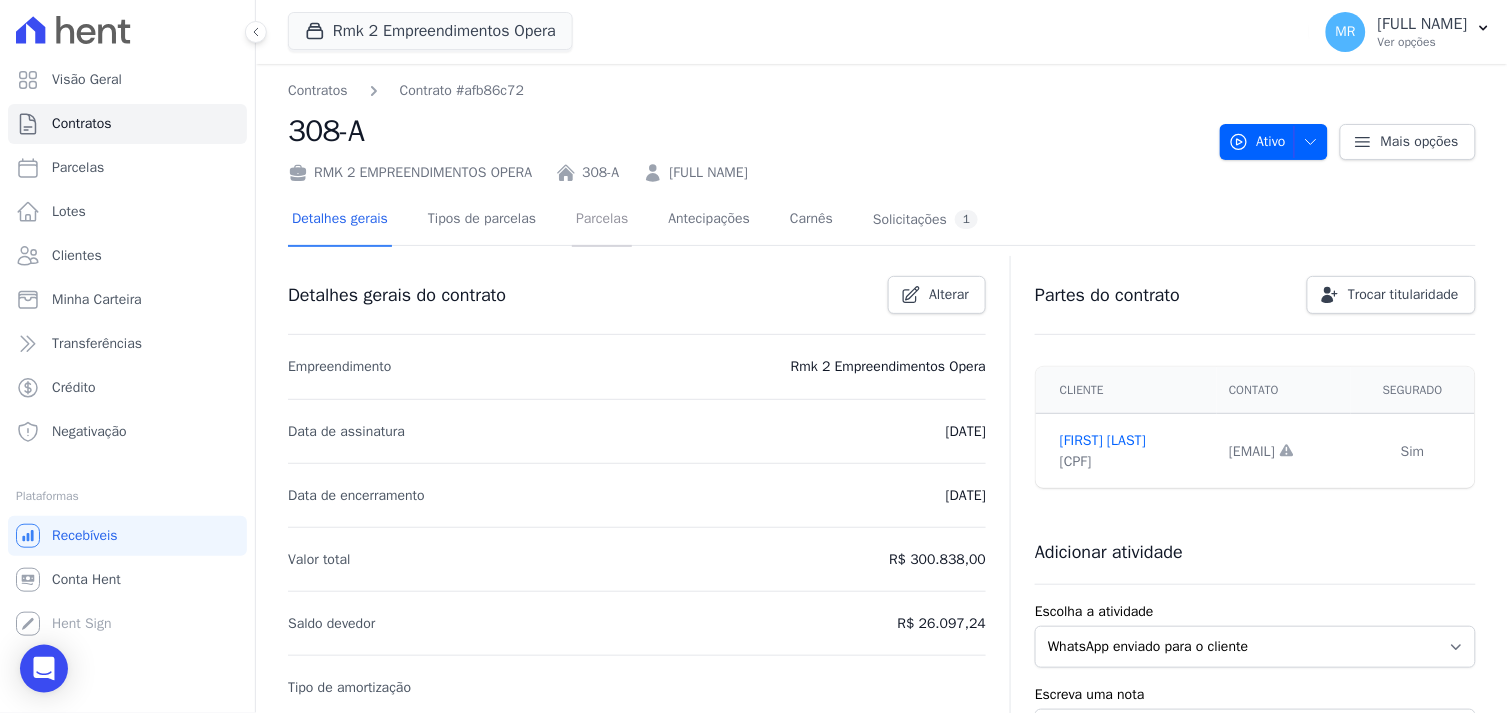 click on "Parcelas" at bounding box center (602, 220) 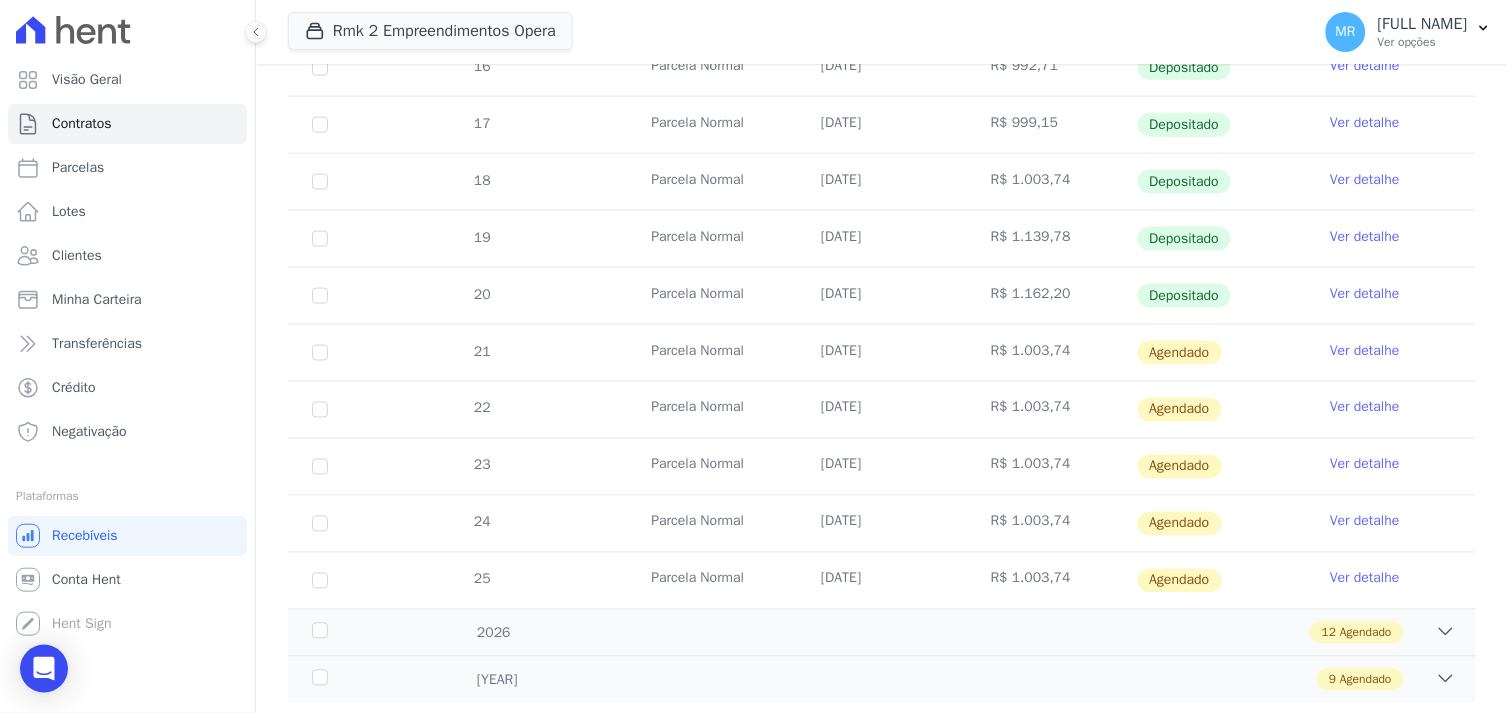 scroll, scrollTop: 555, scrollLeft: 0, axis: vertical 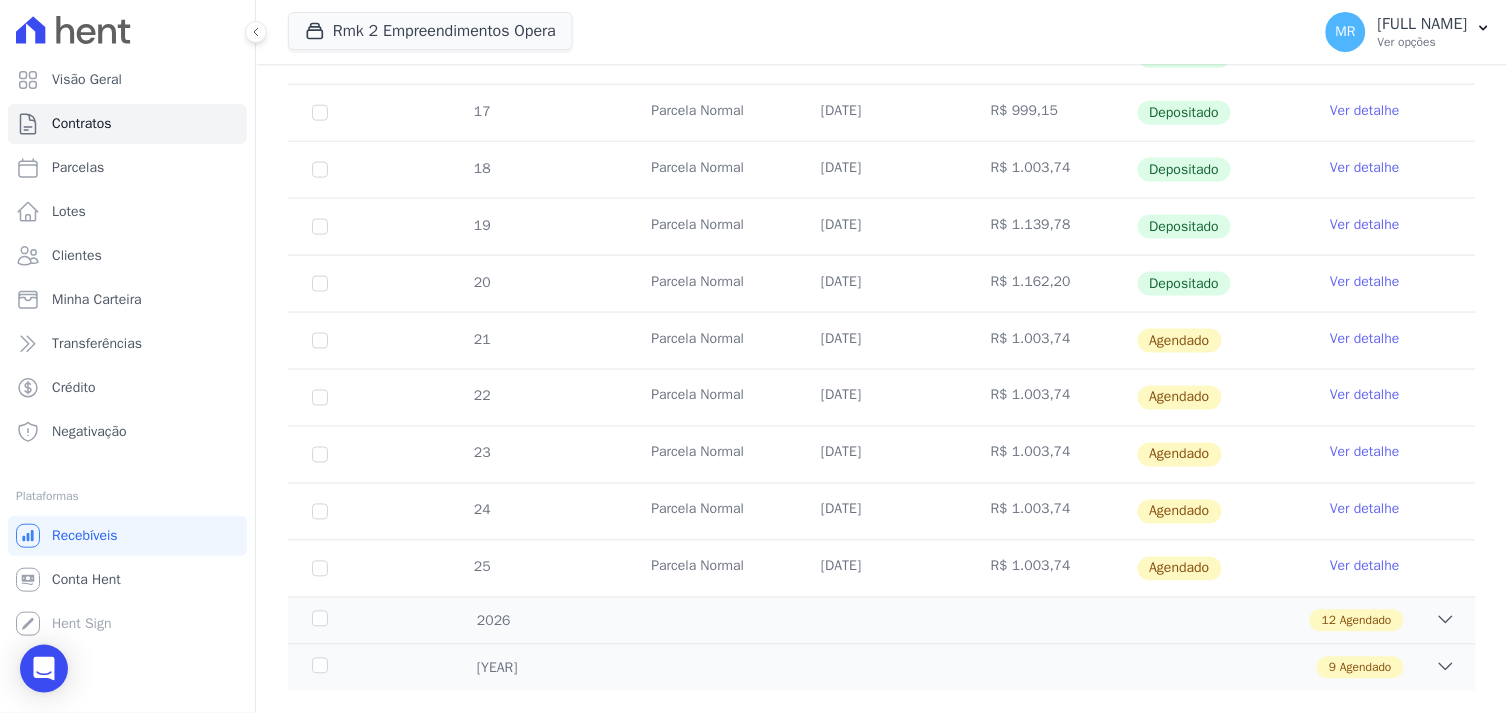 click on "Ver detalhe" at bounding box center (1365, 282) 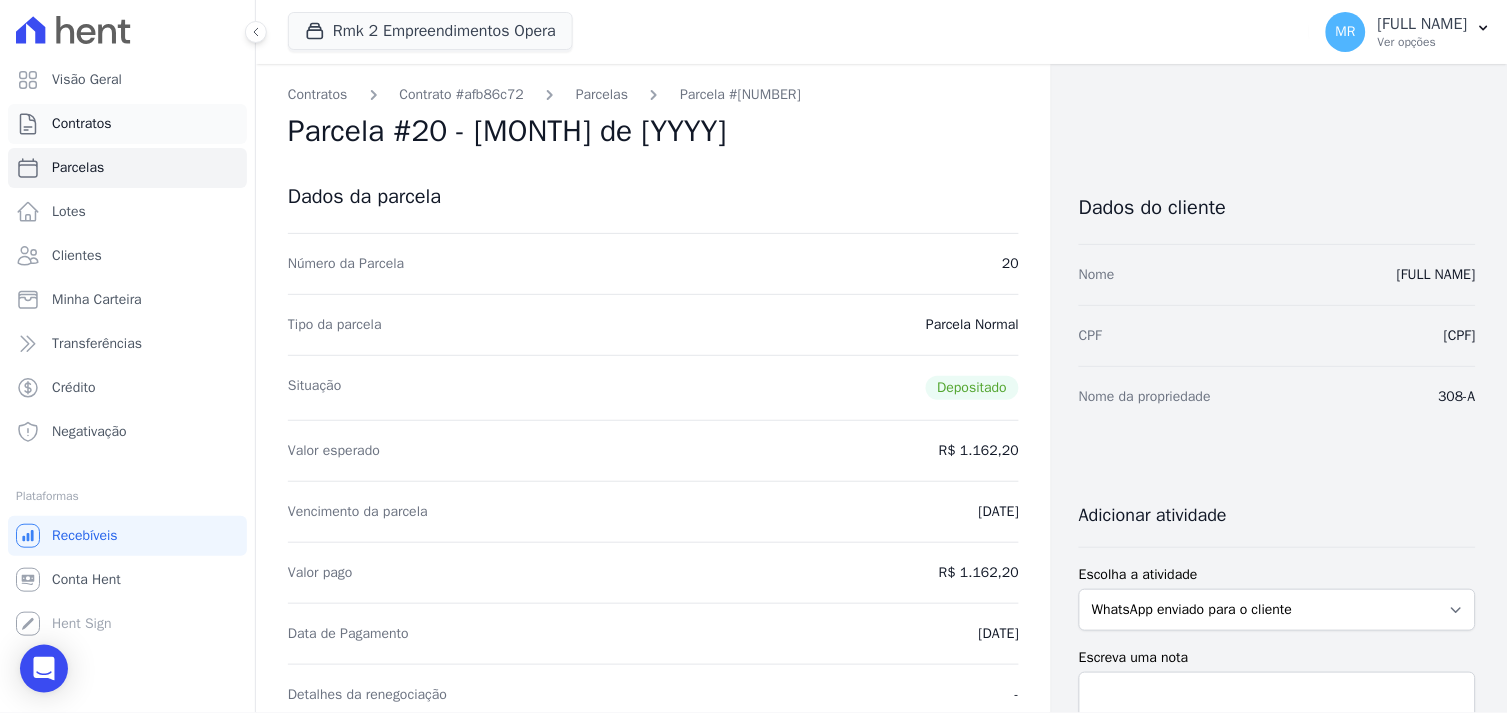 click on "Contratos" at bounding box center (127, 124) 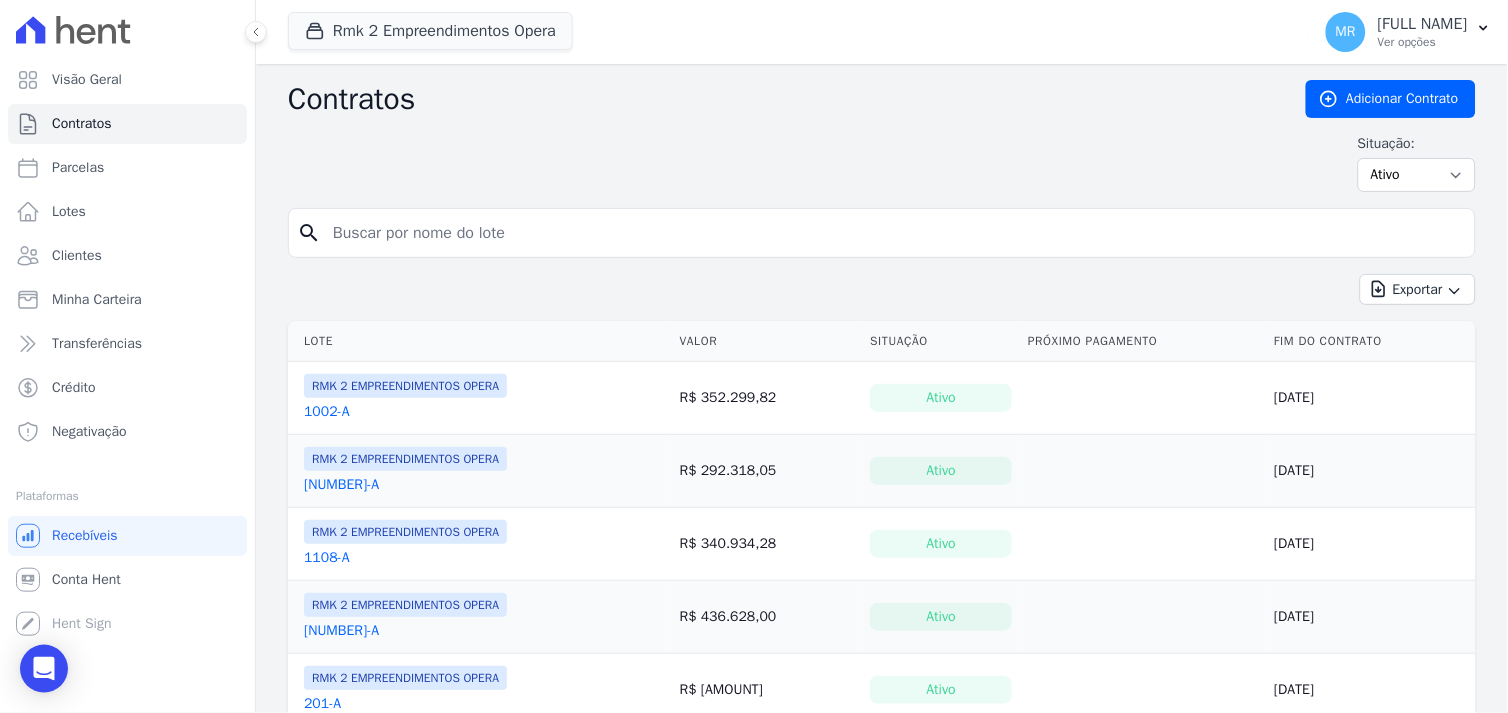 drag, startPoint x: 398, startPoint y: 250, endPoint x: 287, endPoint y: 234, distance: 112.147224 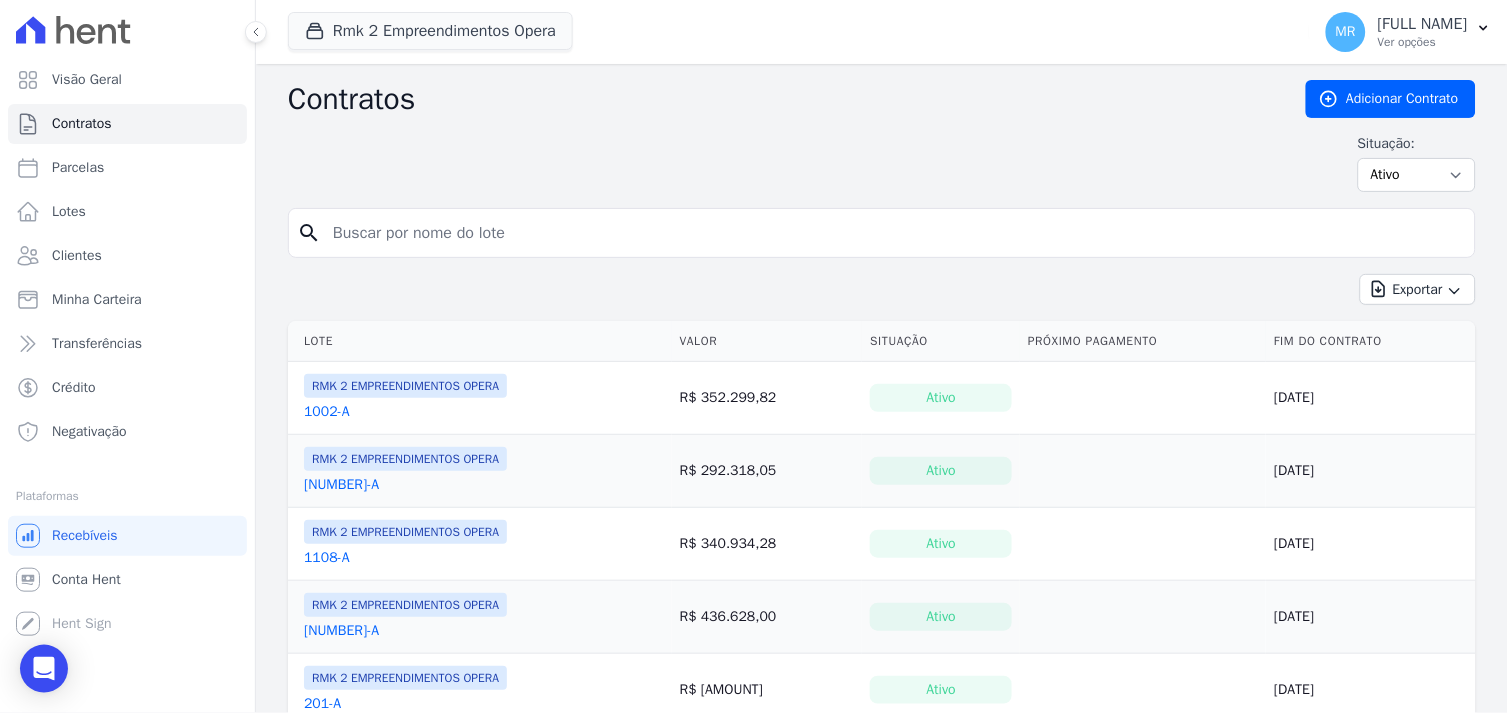 click on "search" at bounding box center (882, 233) 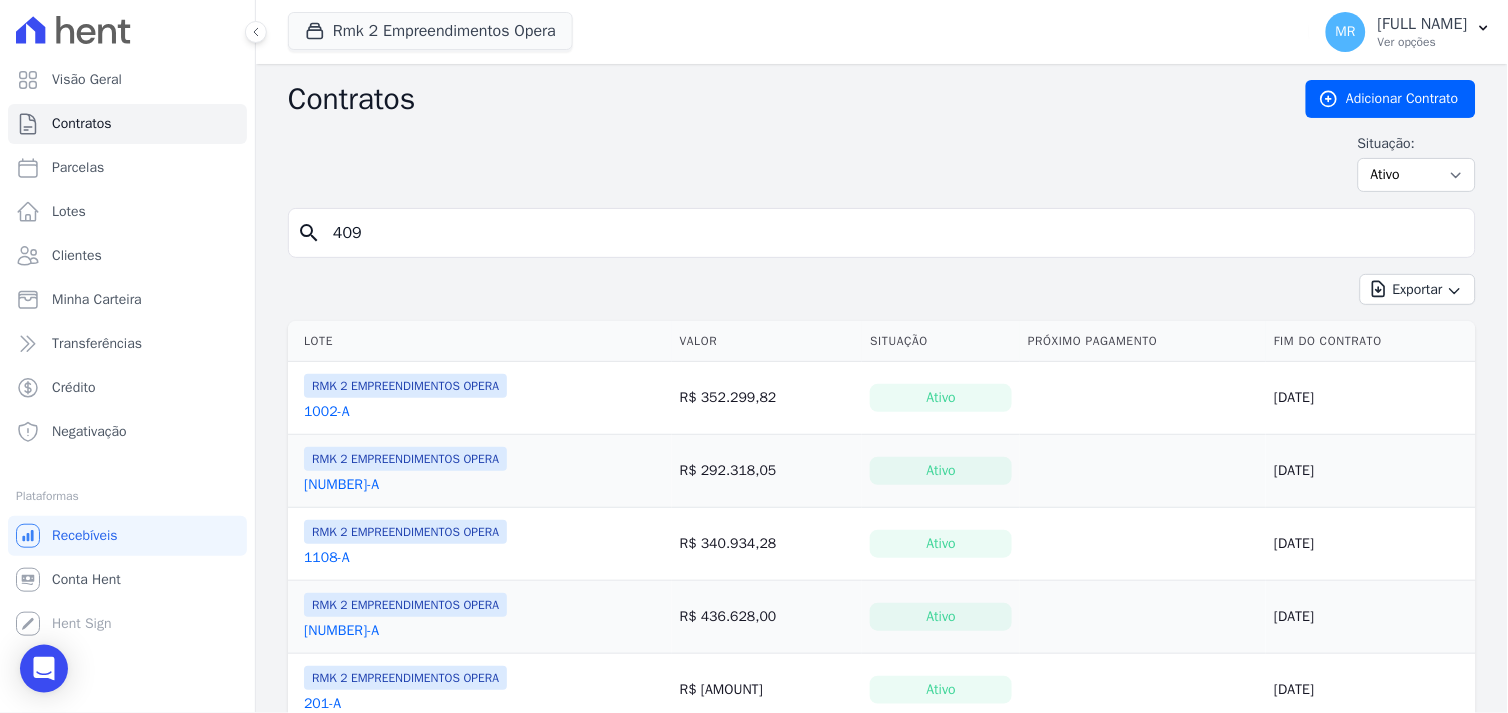 type on "409" 